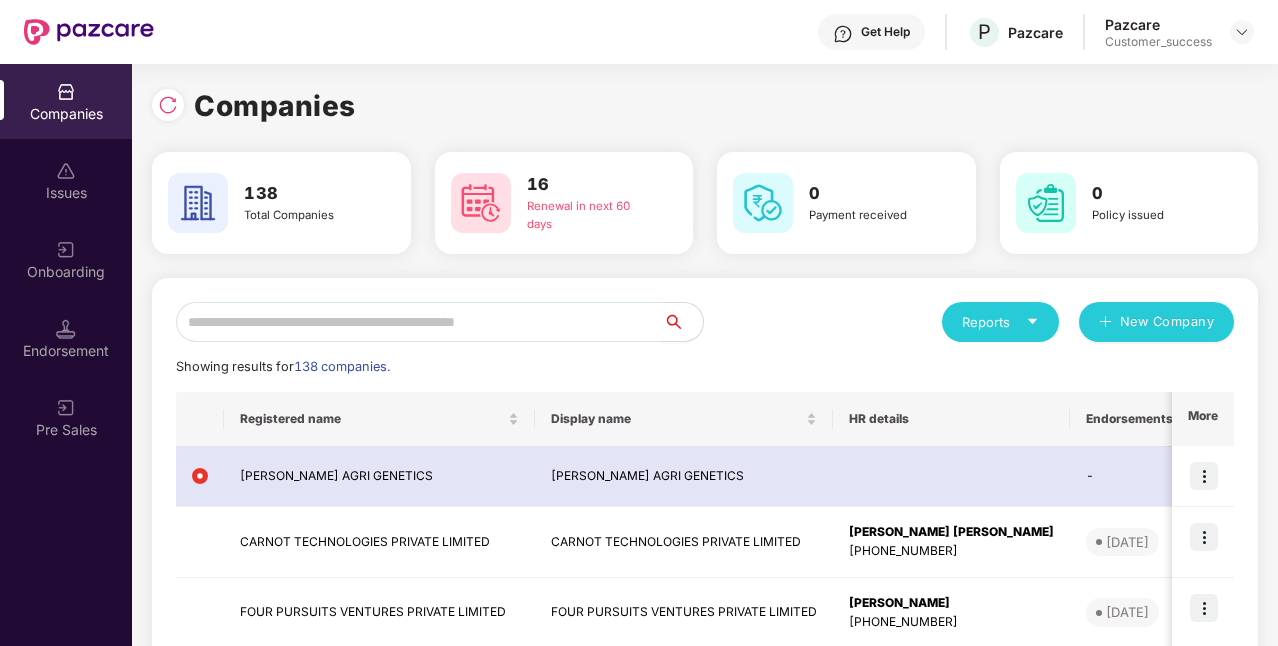 scroll, scrollTop: 0, scrollLeft: 0, axis: both 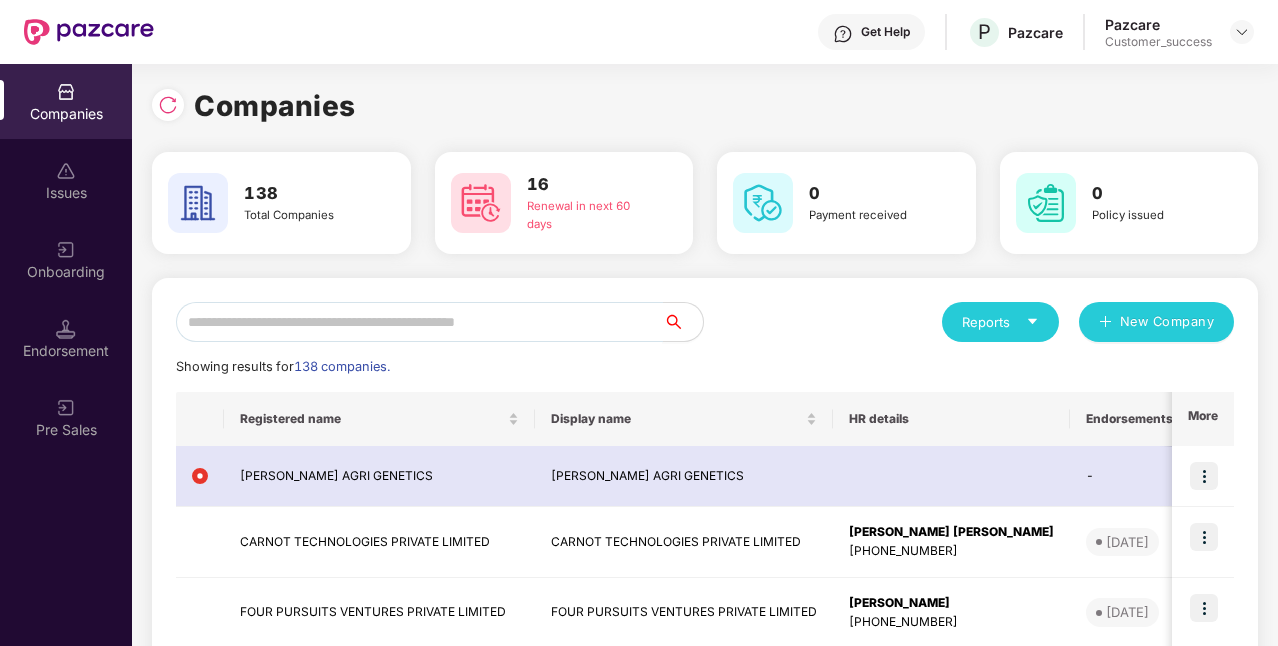 click at bounding box center [419, 322] 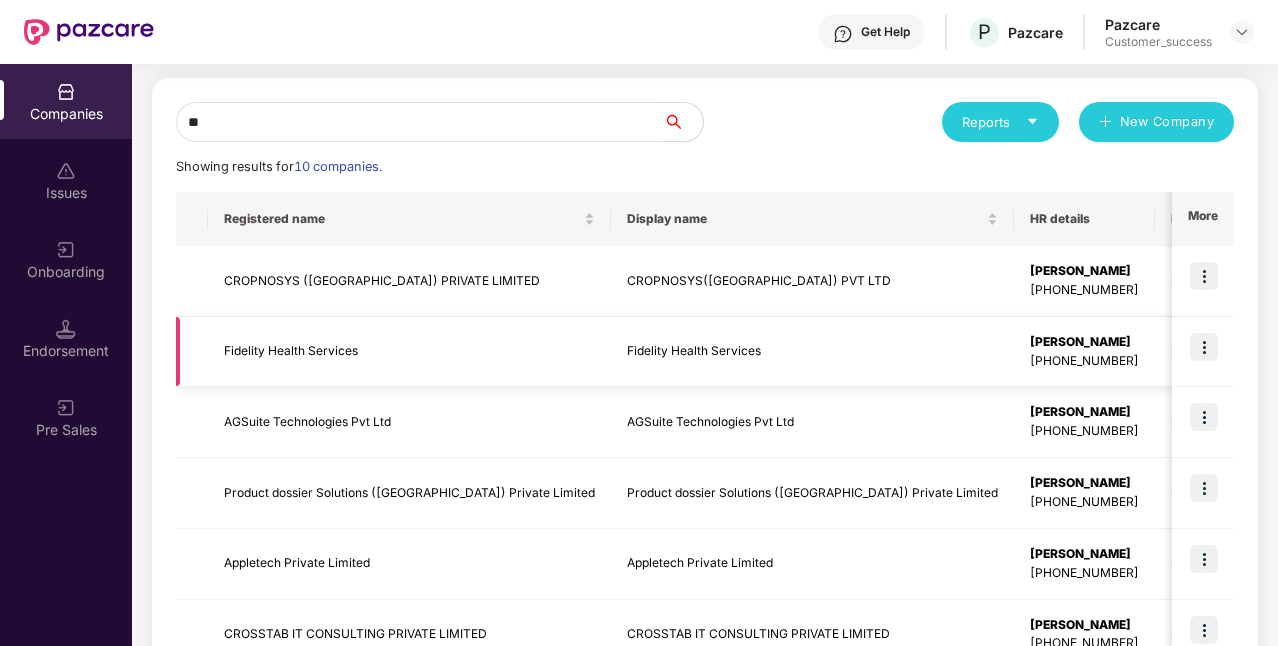scroll, scrollTop: 0, scrollLeft: 0, axis: both 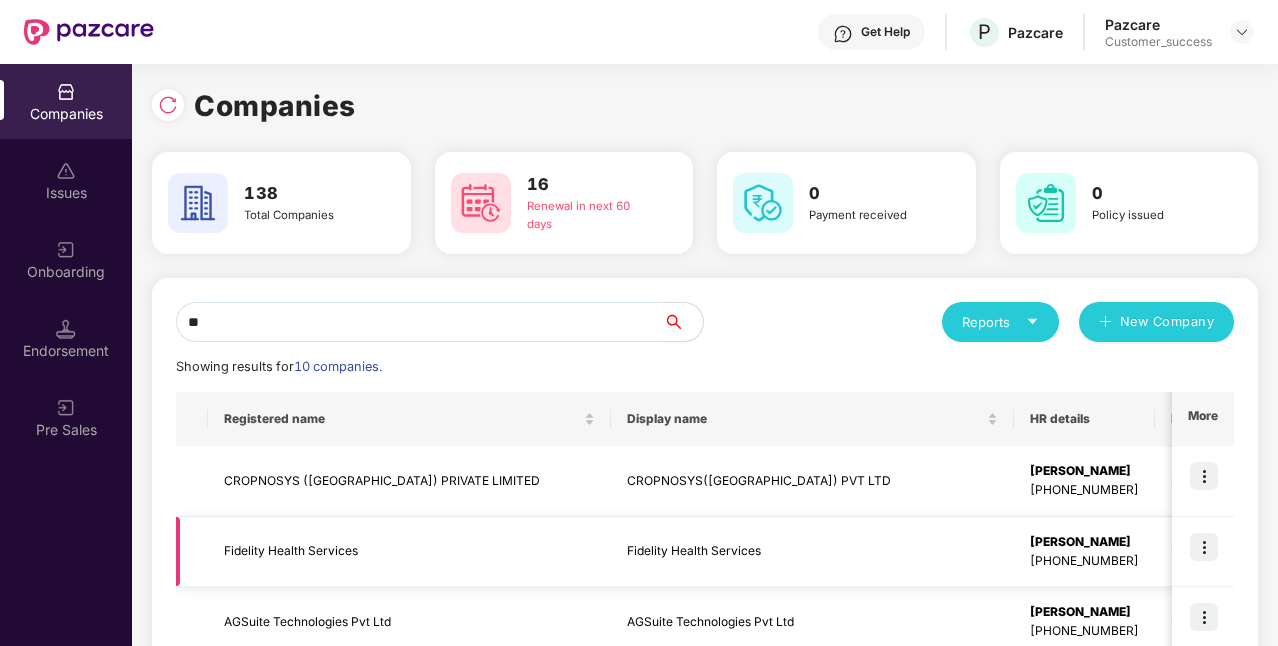 type on "*" 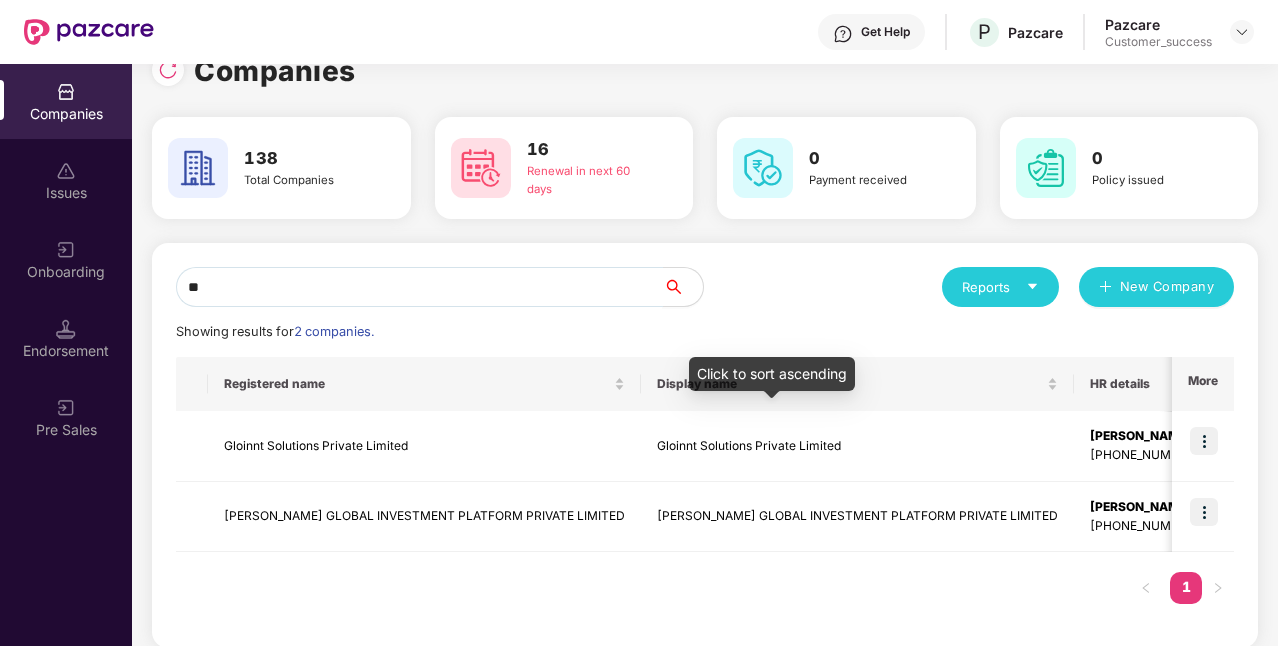 scroll, scrollTop: 52, scrollLeft: 0, axis: vertical 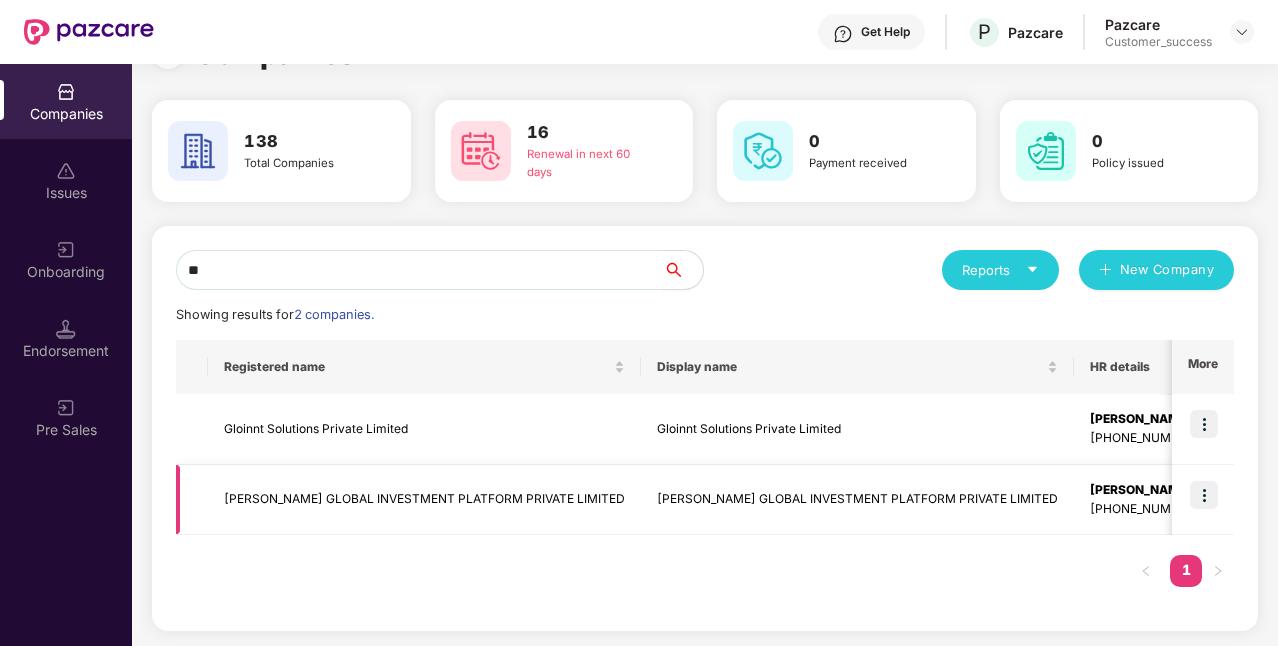 type on "**" 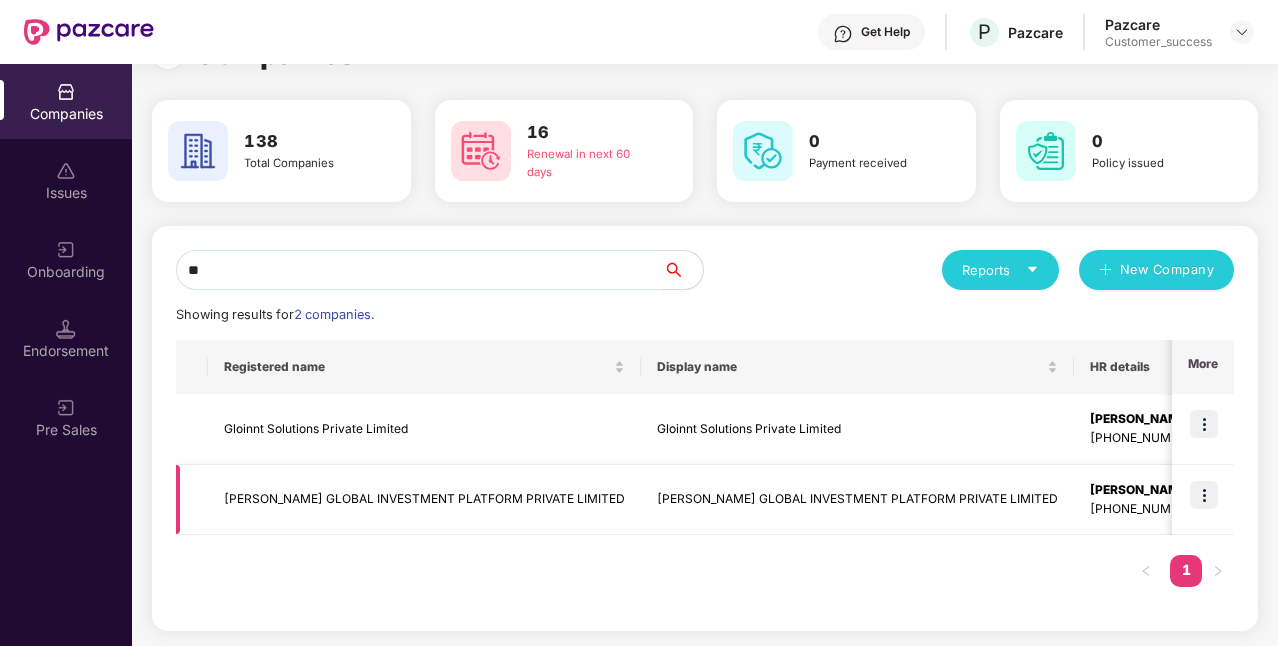 click at bounding box center [1204, 495] 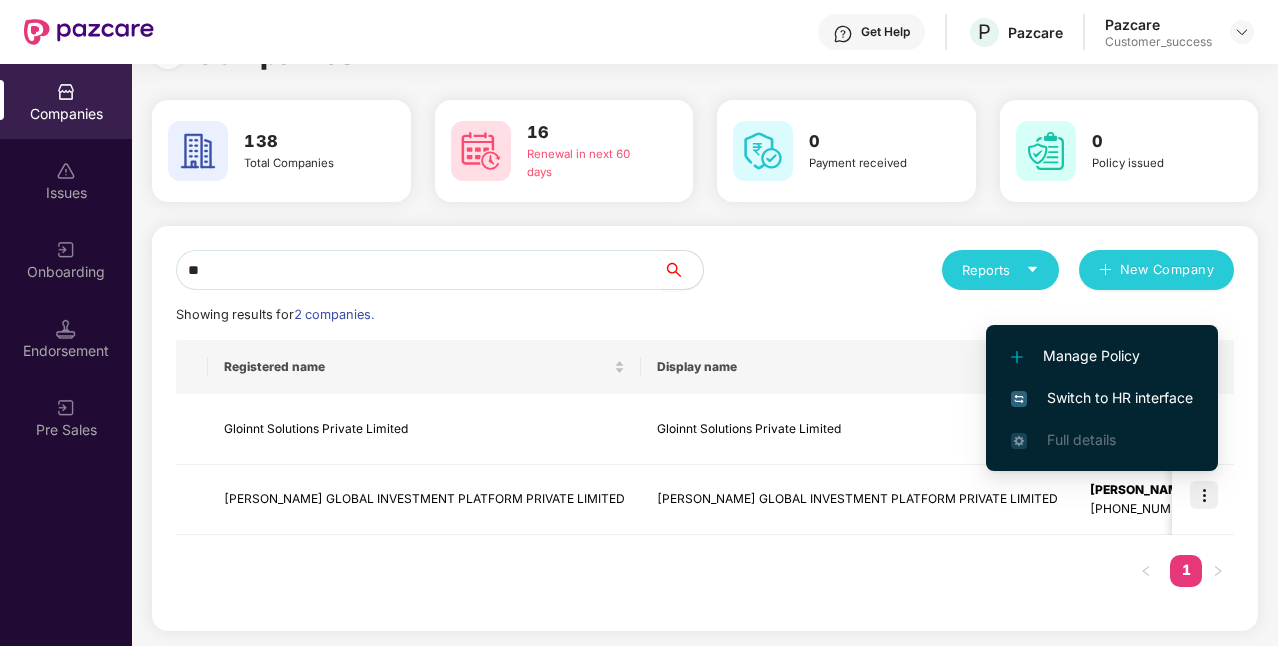 click on "Switch to HR interface" at bounding box center (1102, 398) 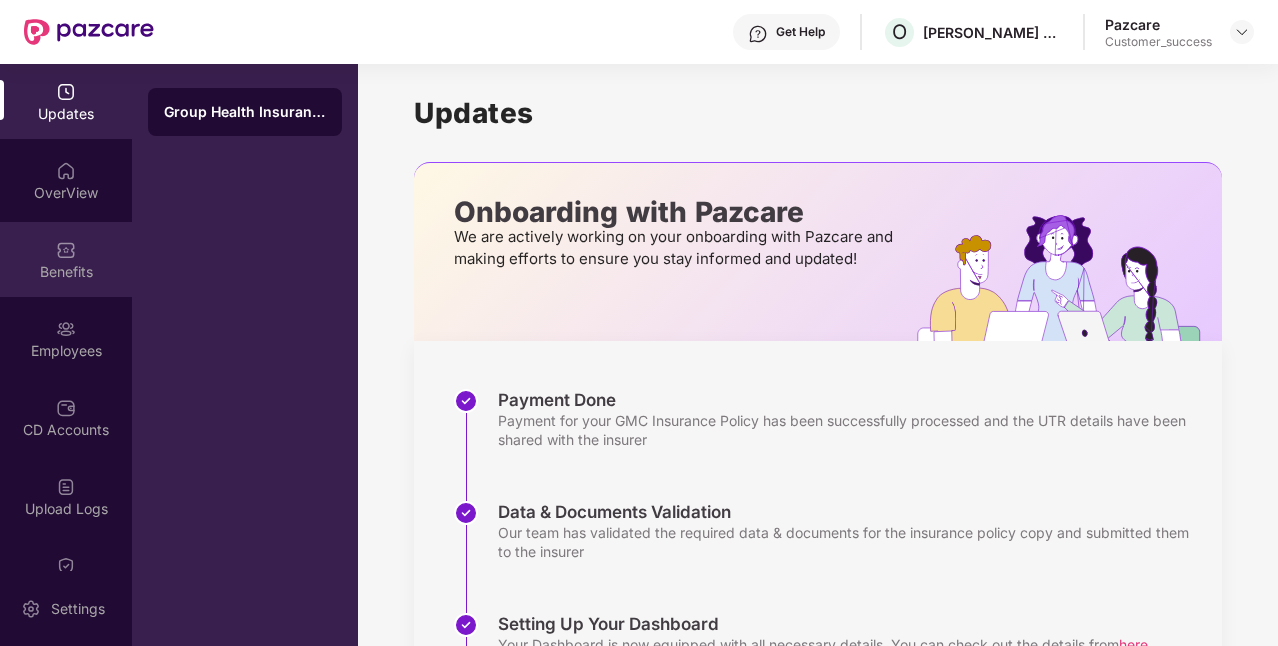 click on "Benefits" at bounding box center [66, 272] 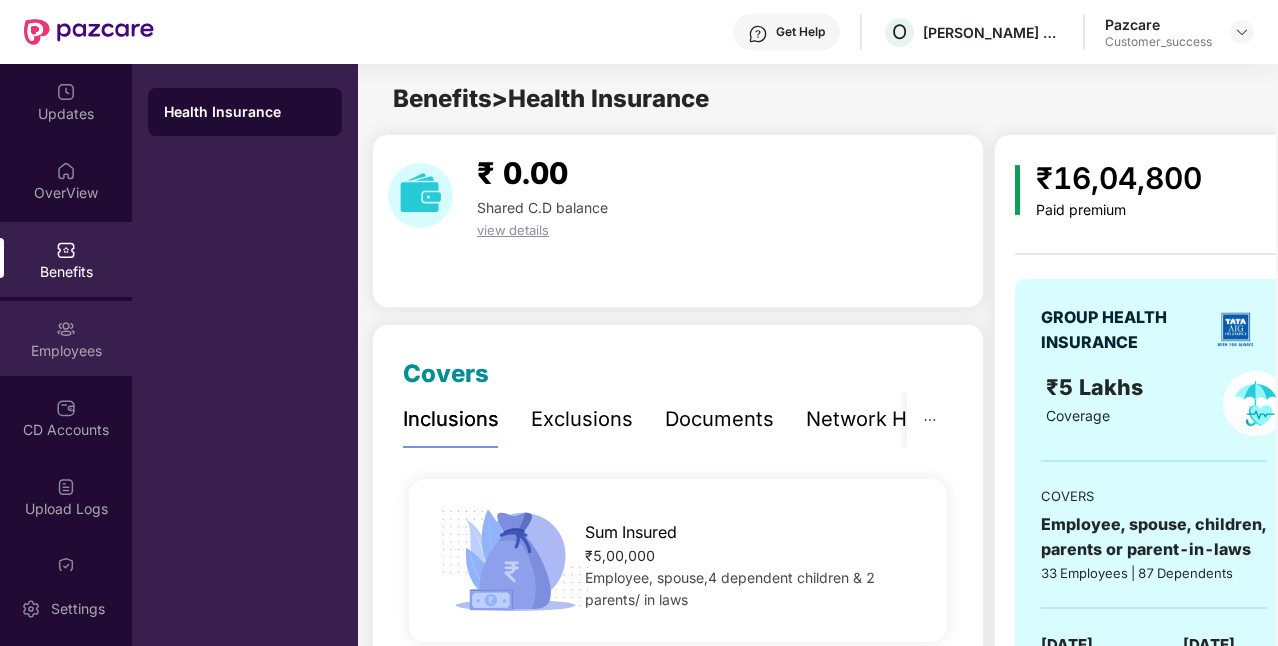 click on "Employees" at bounding box center (66, 351) 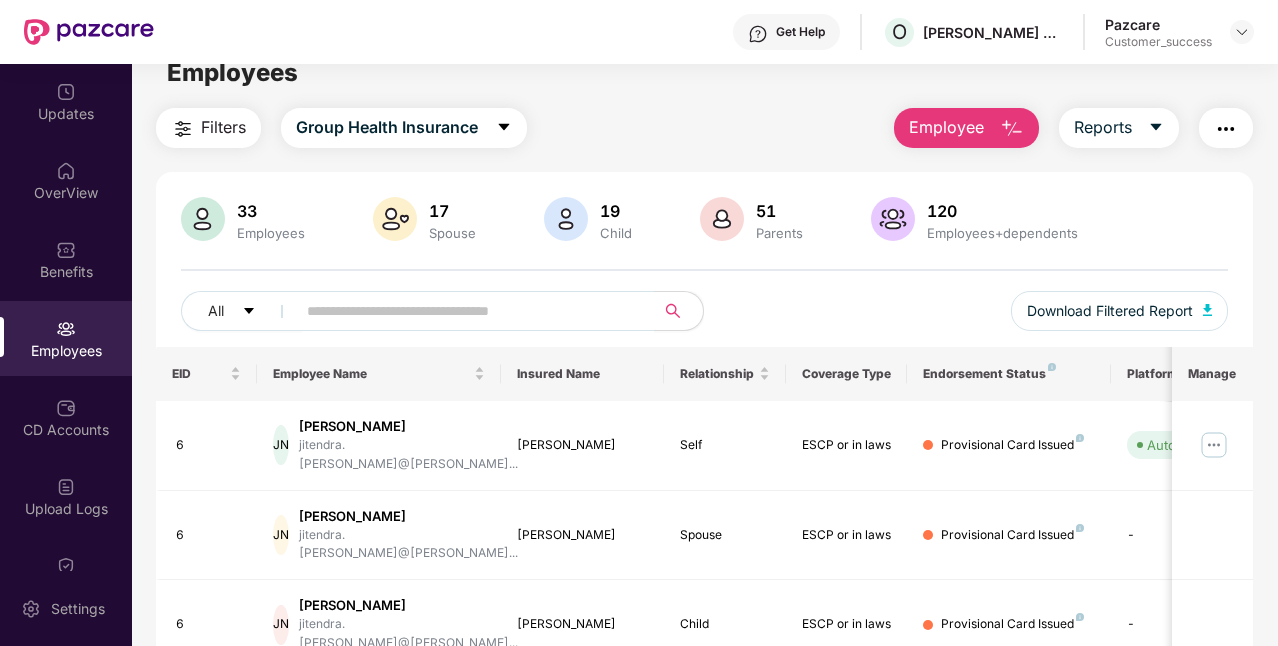 scroll, scrollTop: 0, scrollLeft: 0, axis: both 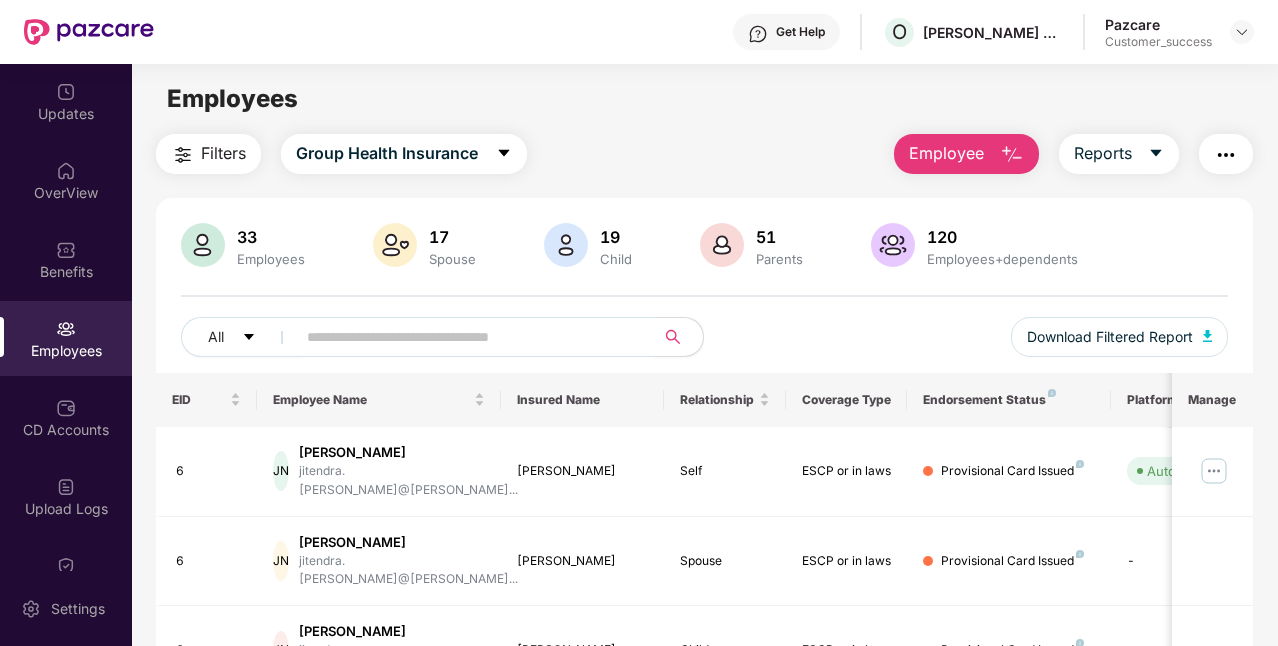 click at bounding box center [467, 337] 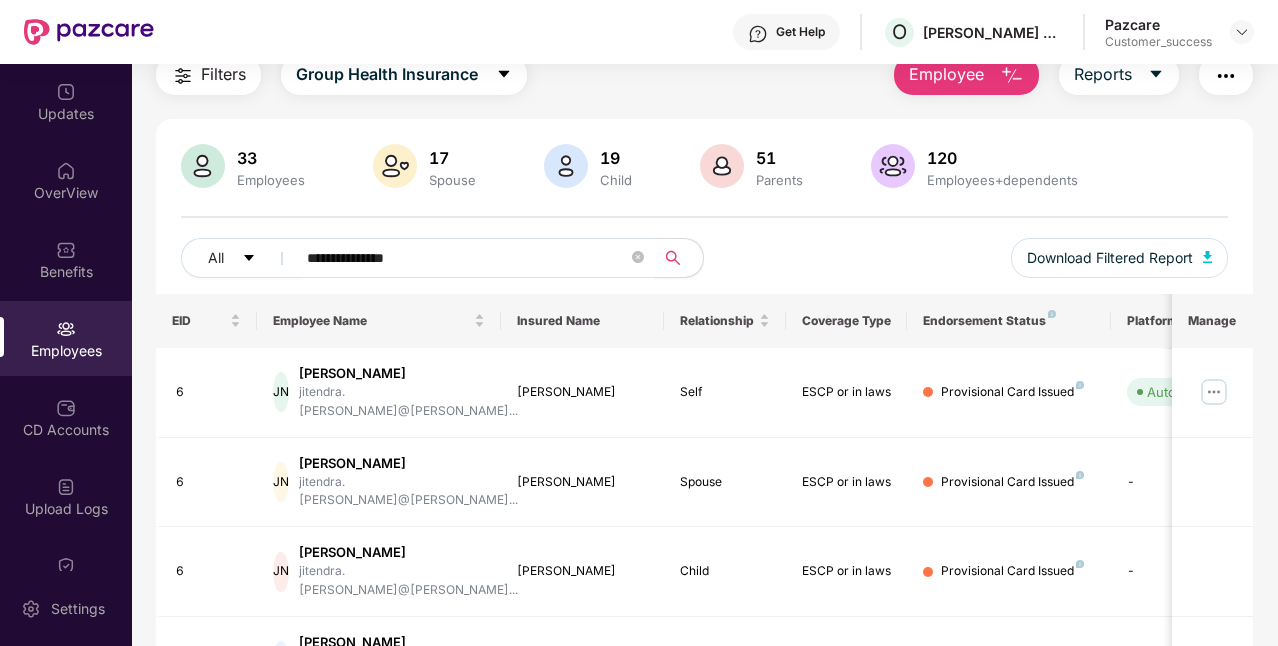 scroll, scrollTop: 142, scrollLeft: 0, axis: vertical 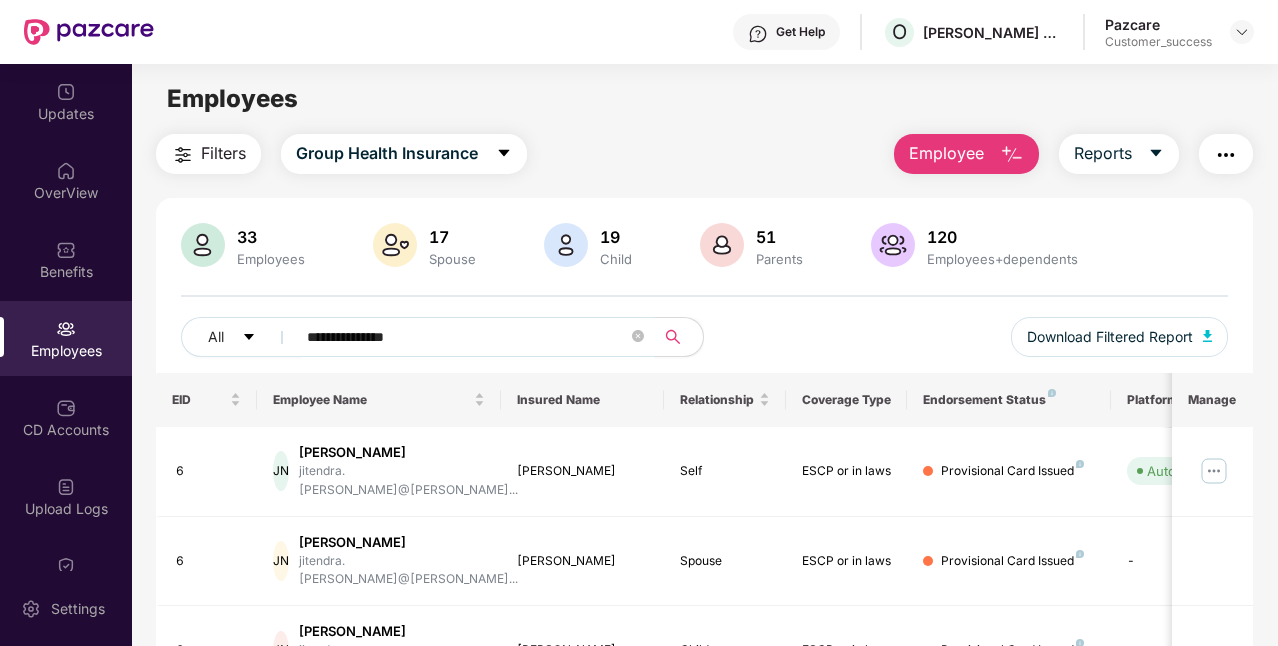 click on "Employees" at bounding box center [66, 351] 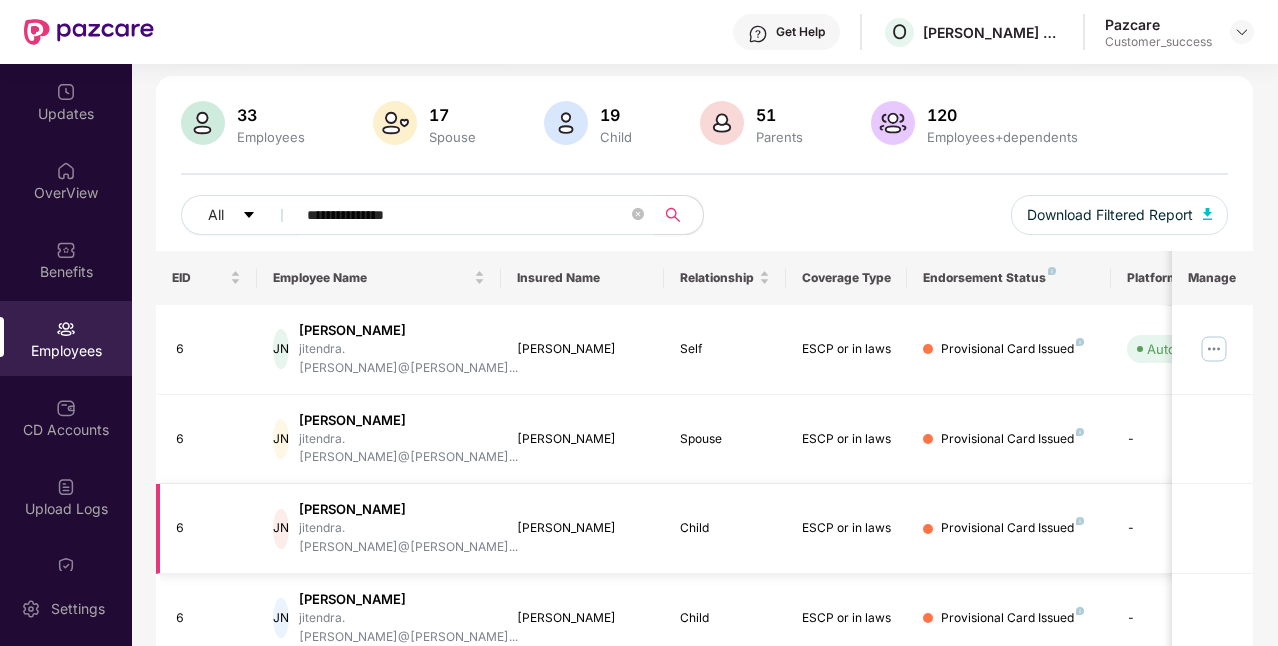 scroll, scrollTop: 142, scrollLeft: 0, axis: vertical 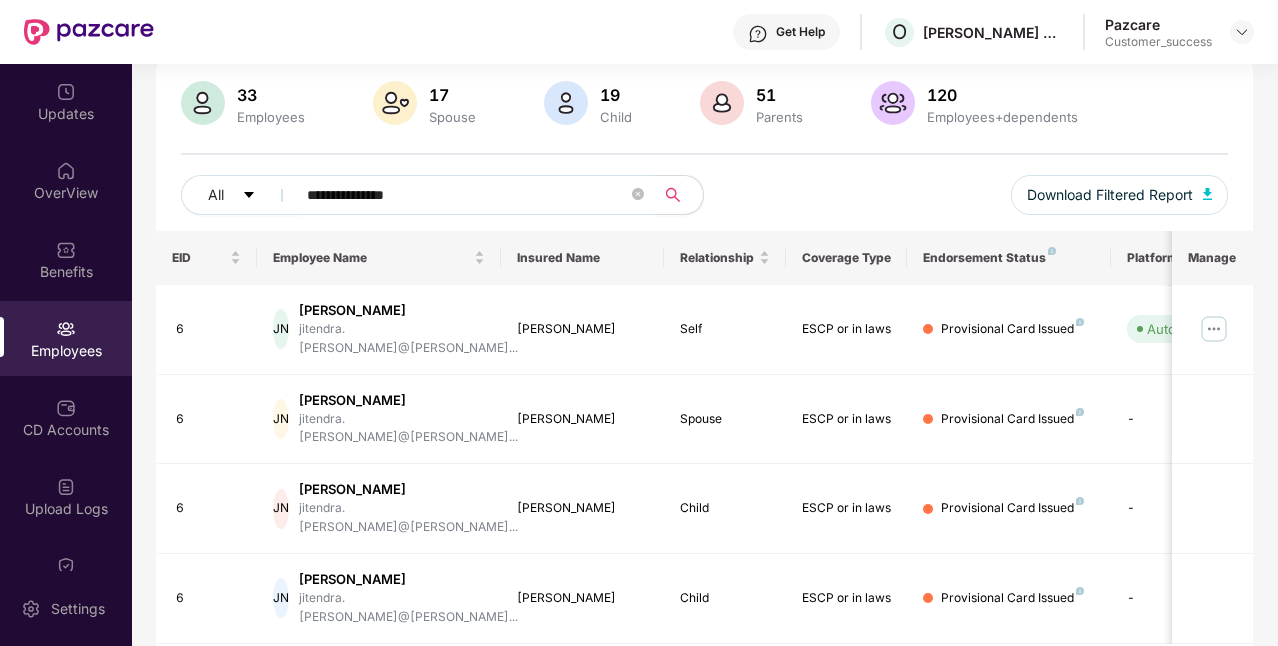 click on "**********" at bounding box center (467, 195) 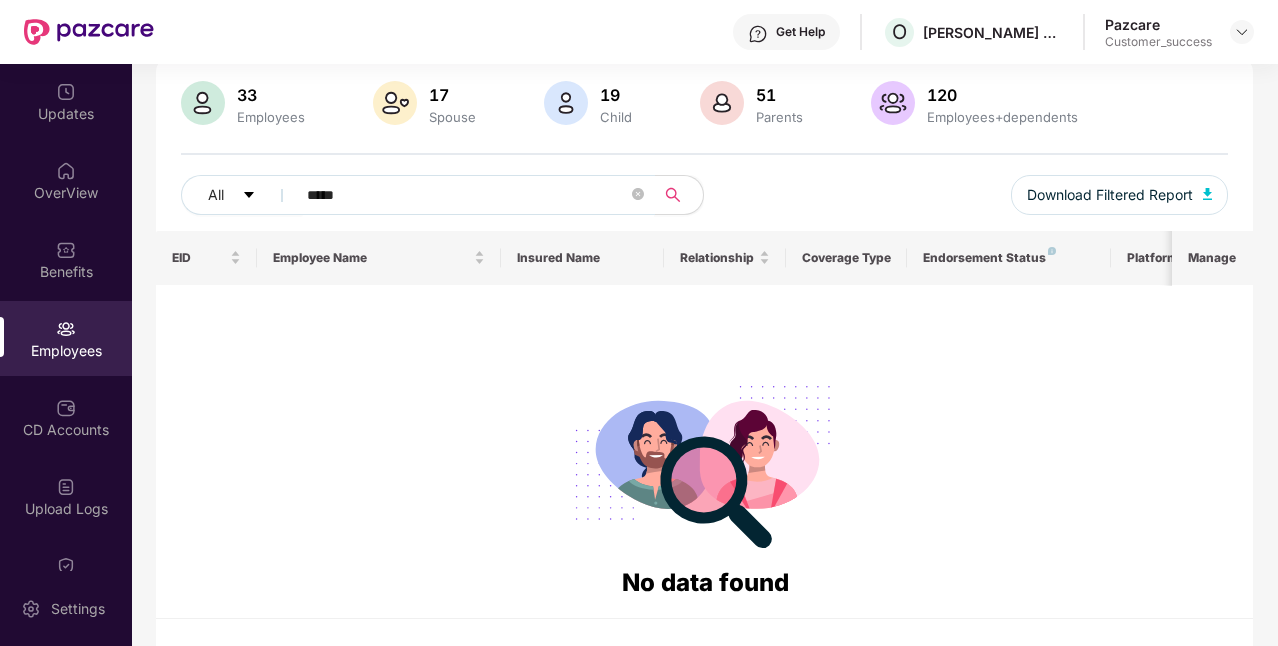 click on "*****" at bounding box center (467, 195) 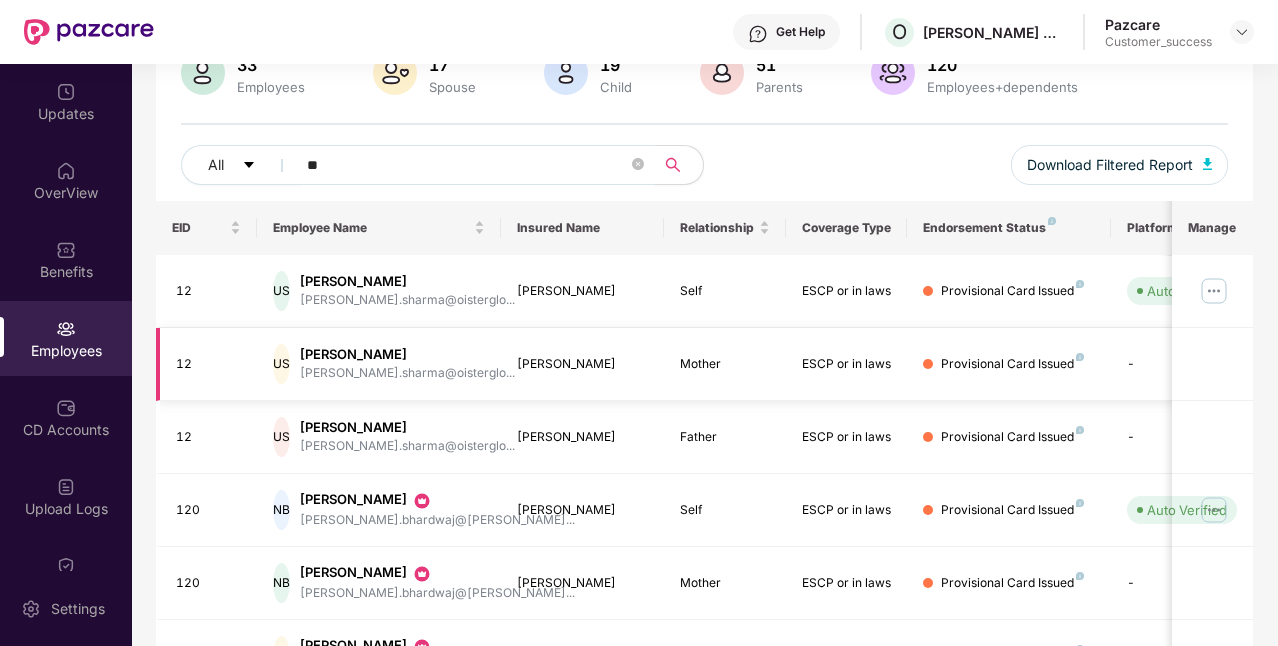 scroll, scrollTop: 142, scrollLeft: 0, axis: vertical 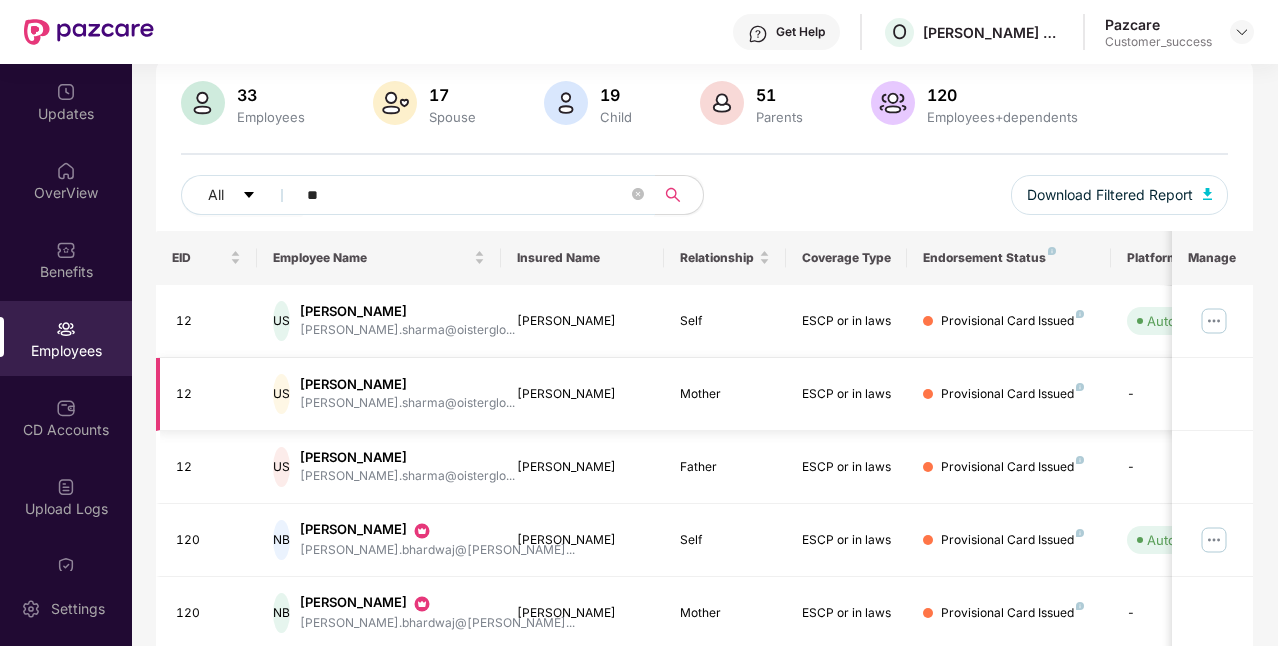 type on "**" 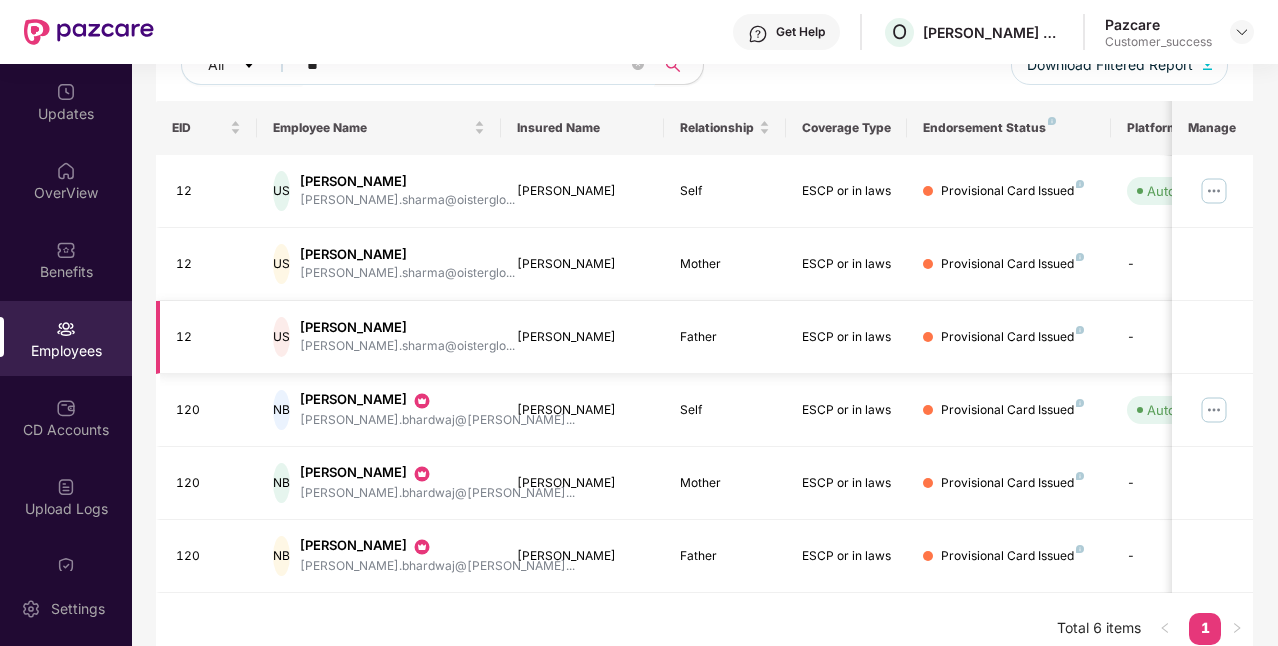 scroll, scrollTop: 288, scrollLeft: 0, axis: vertical 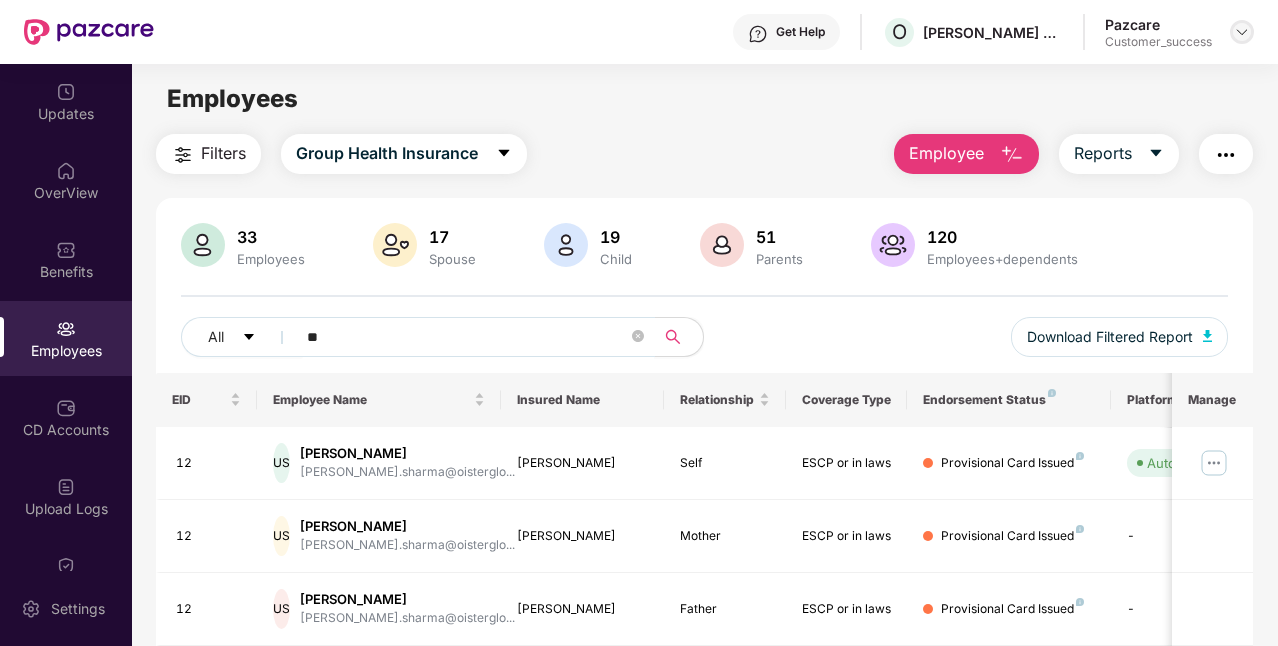 click at bounding box center [1242, 32] 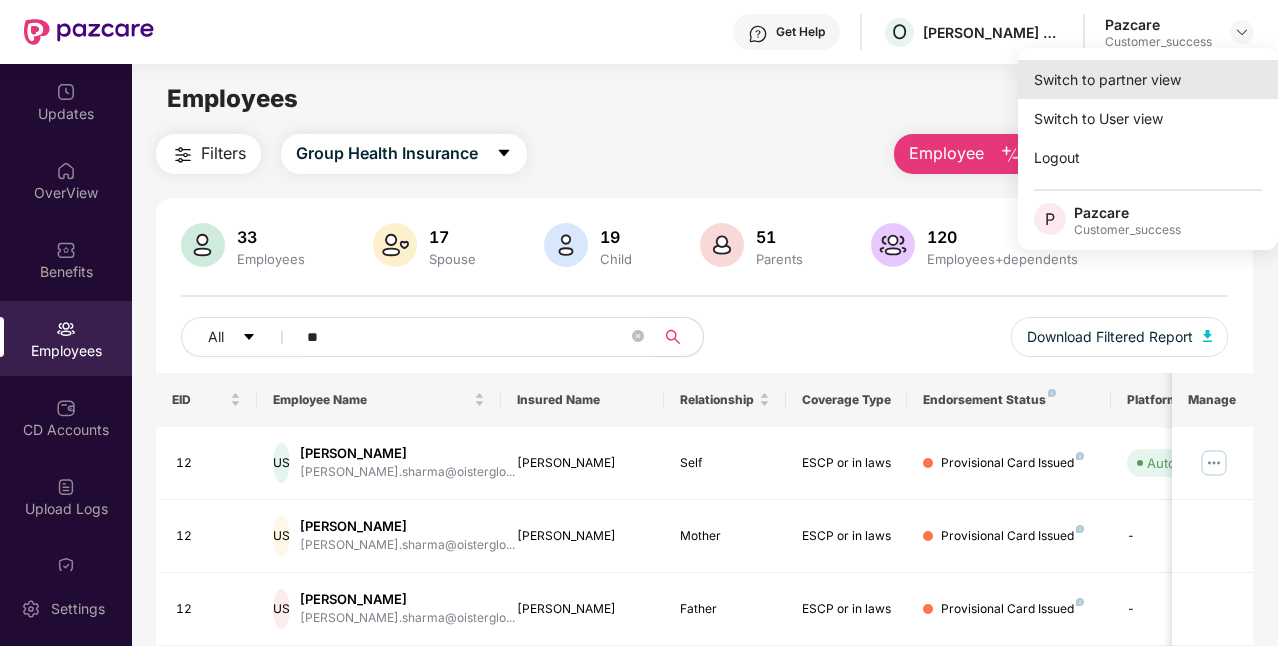 click on "Switch to partner view" at bounding box center (1148, 79) 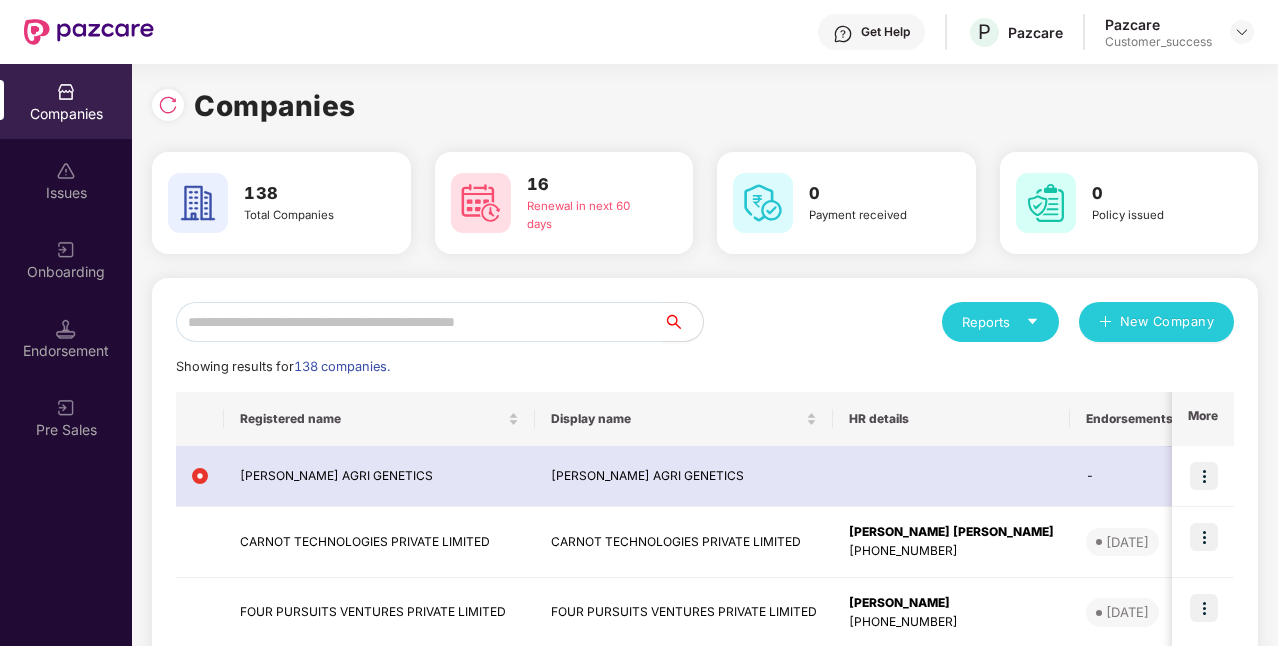 click at bounding box center (419, 322) 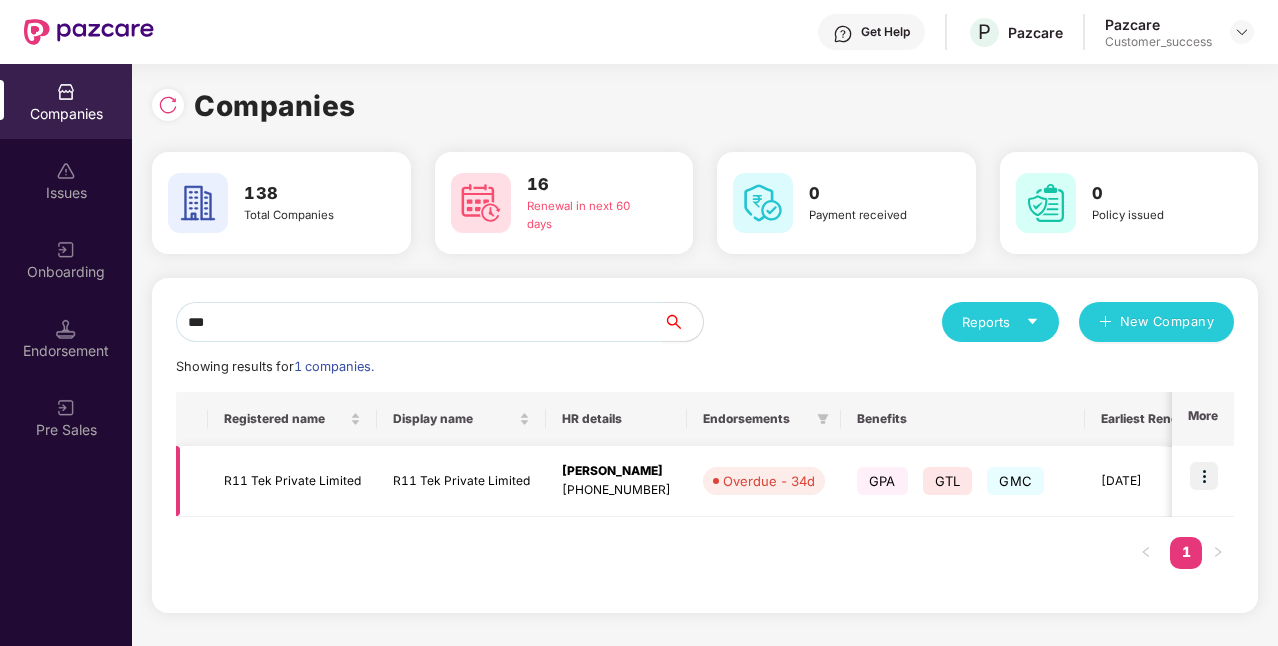 type on "***" 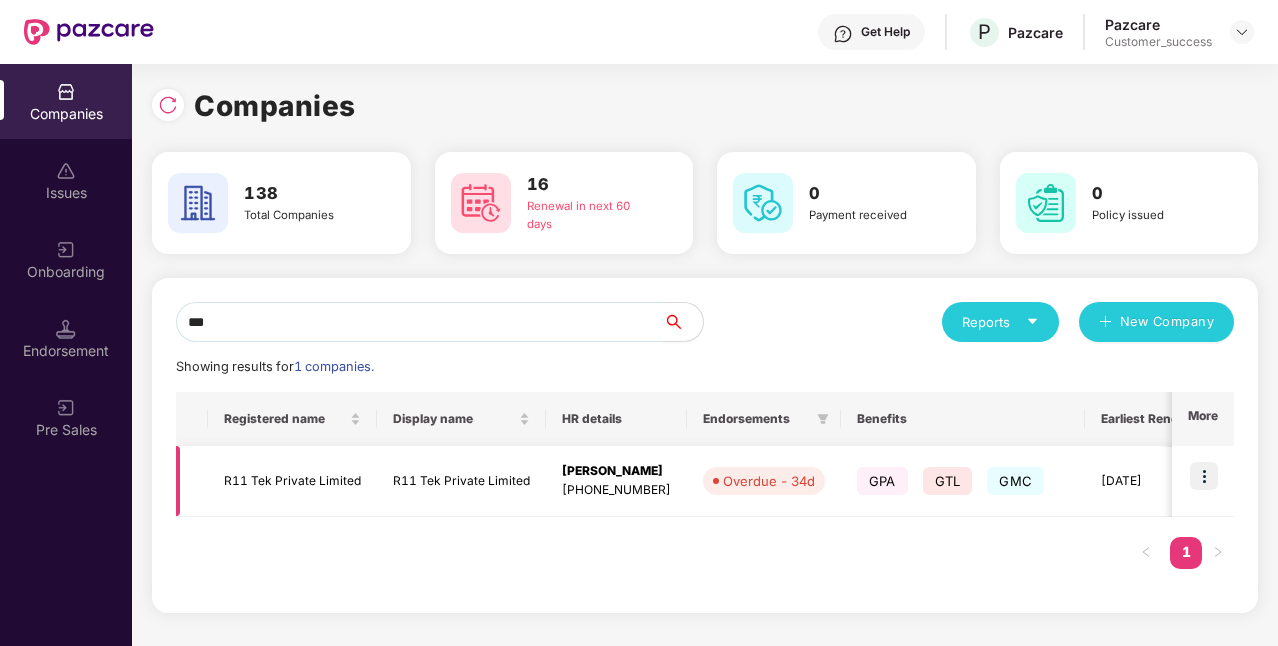 click at bounding box center [1204, 476] 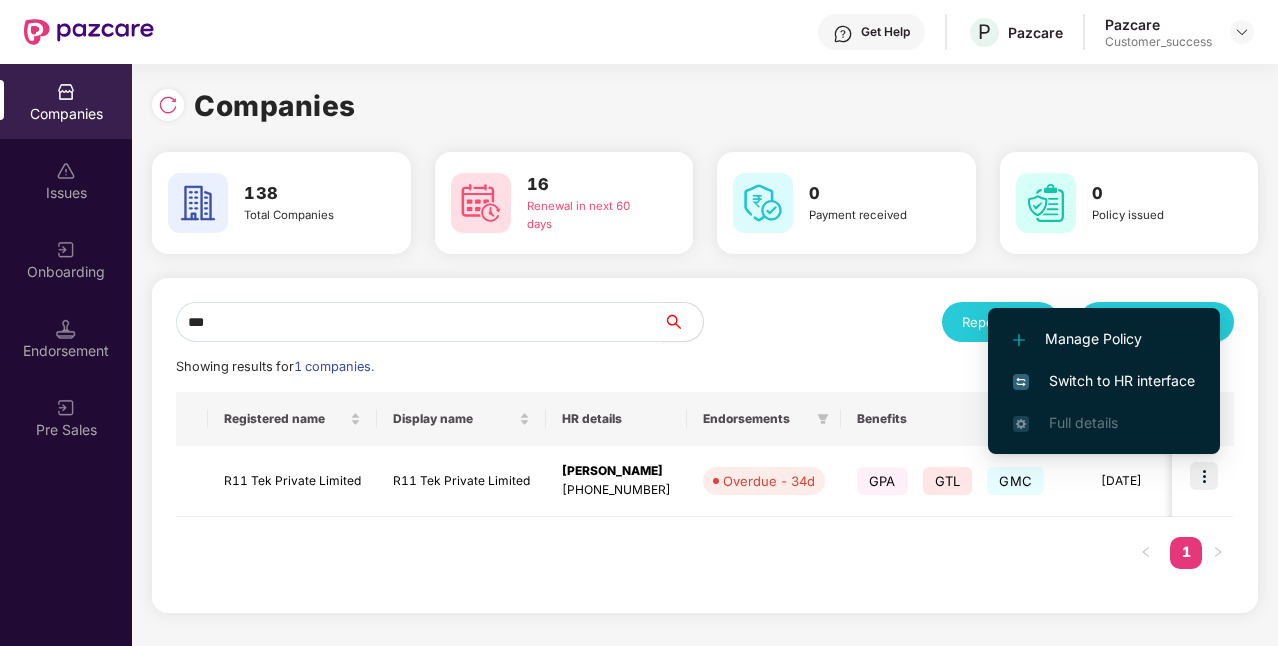 click on "Switch to HR interface" at bounding box center (1104, 381) 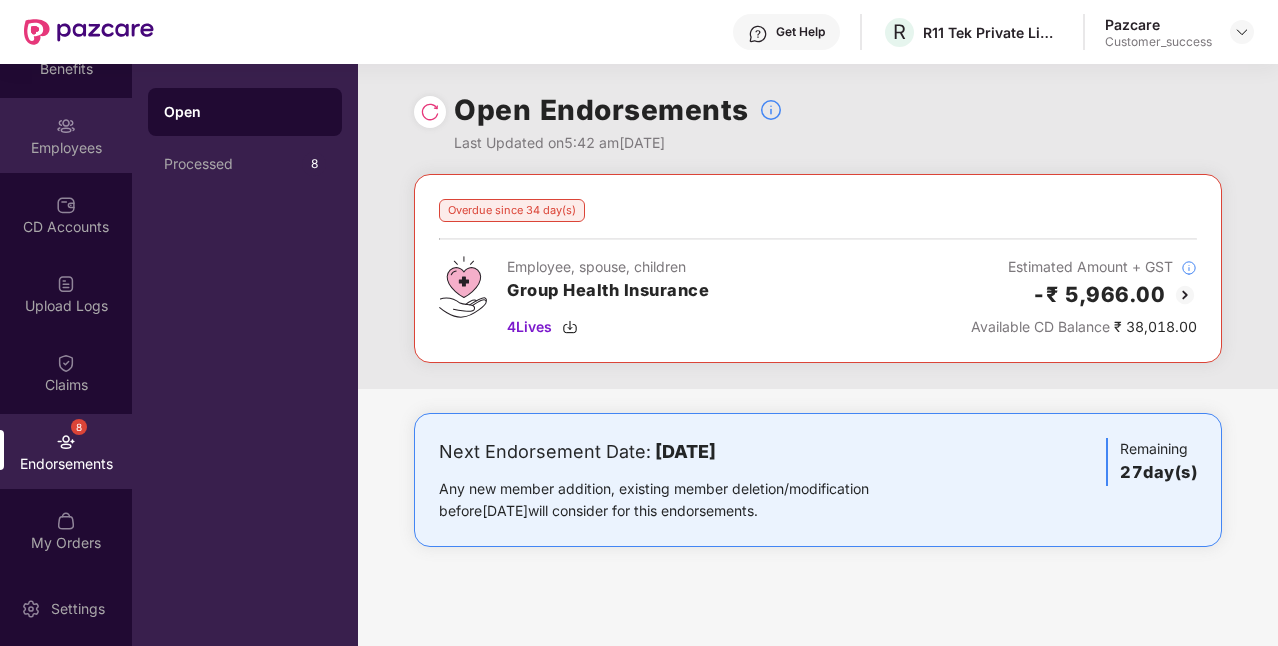 scroll, scrollTop: 0, scrollLeft: 0, axis: both 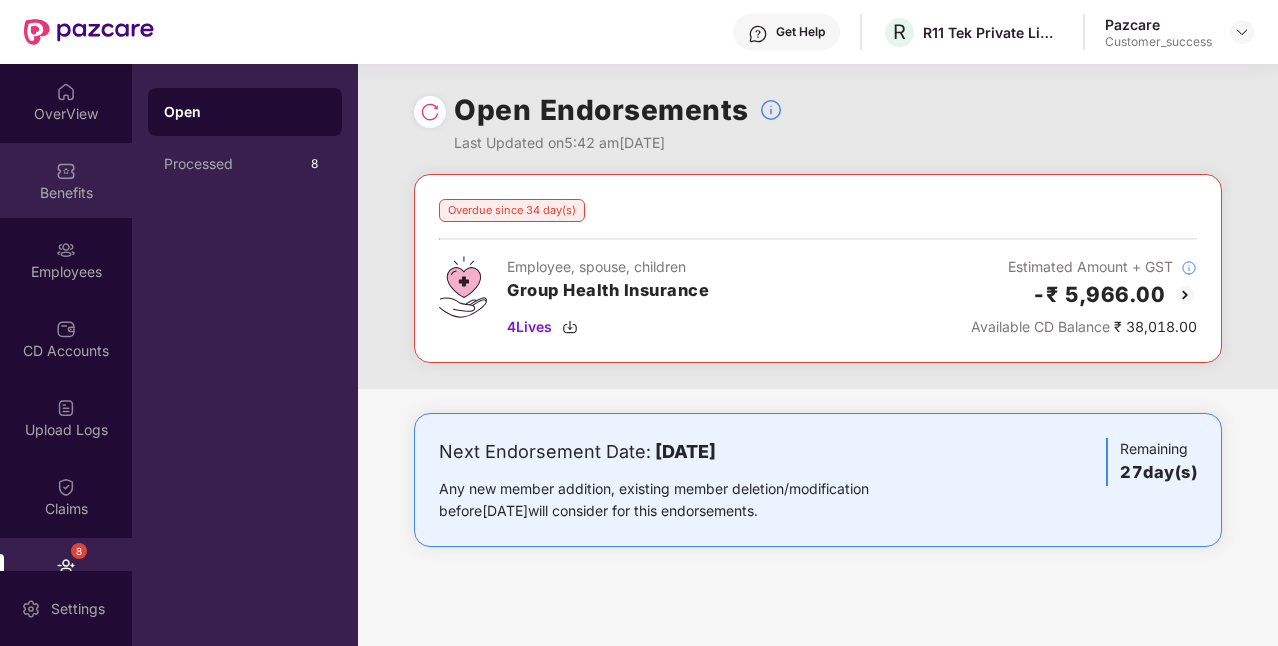 click on "Benefits" at bounding box center [66, 193] 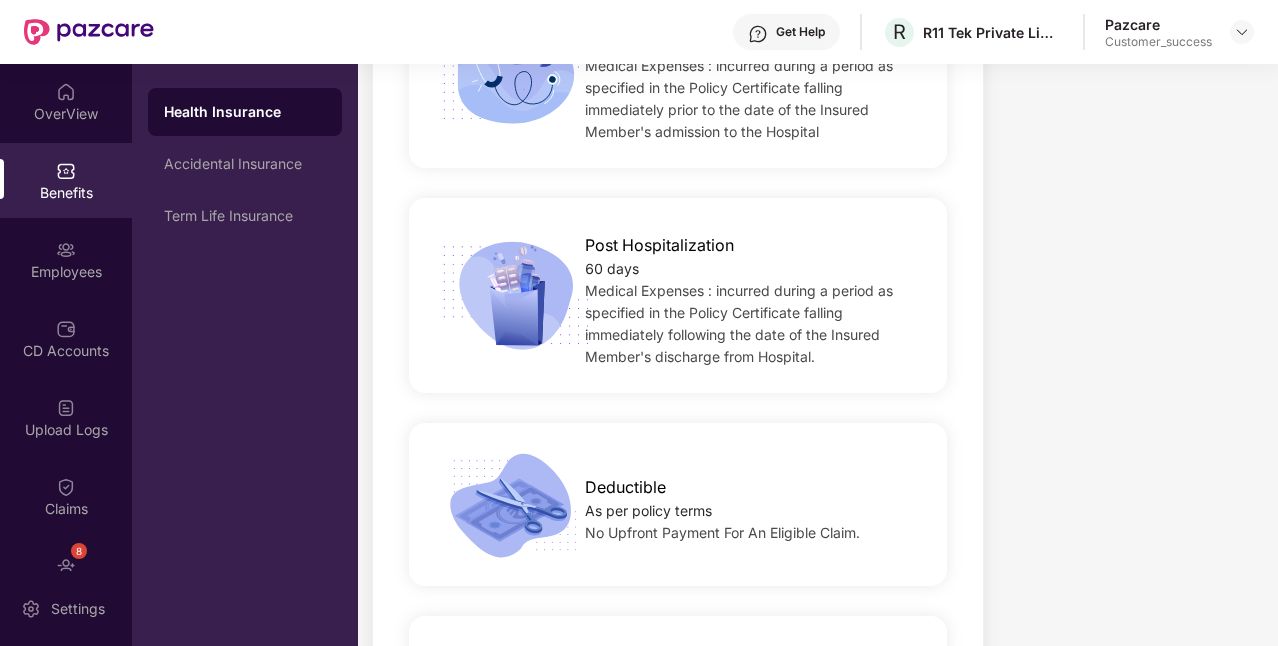 scroll, scrollTop: 1600, scrollLeft: 0, axis: vertical 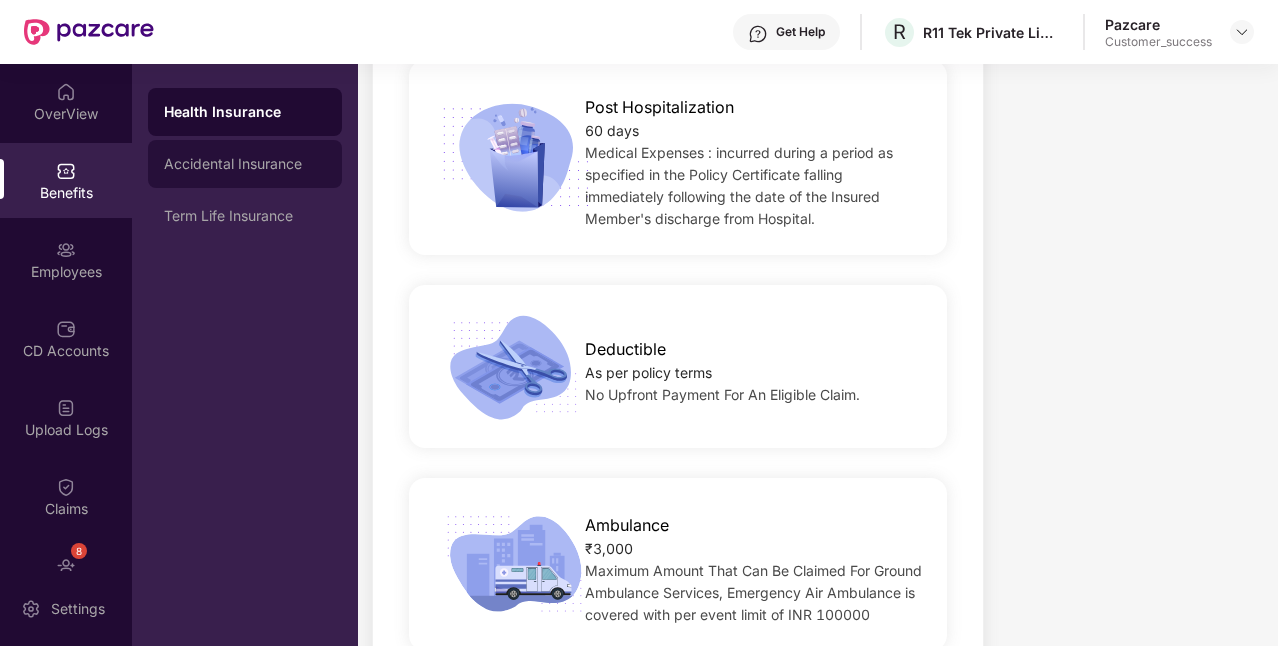 click on "Accidental Insurance" at bounding box center (245, 164) 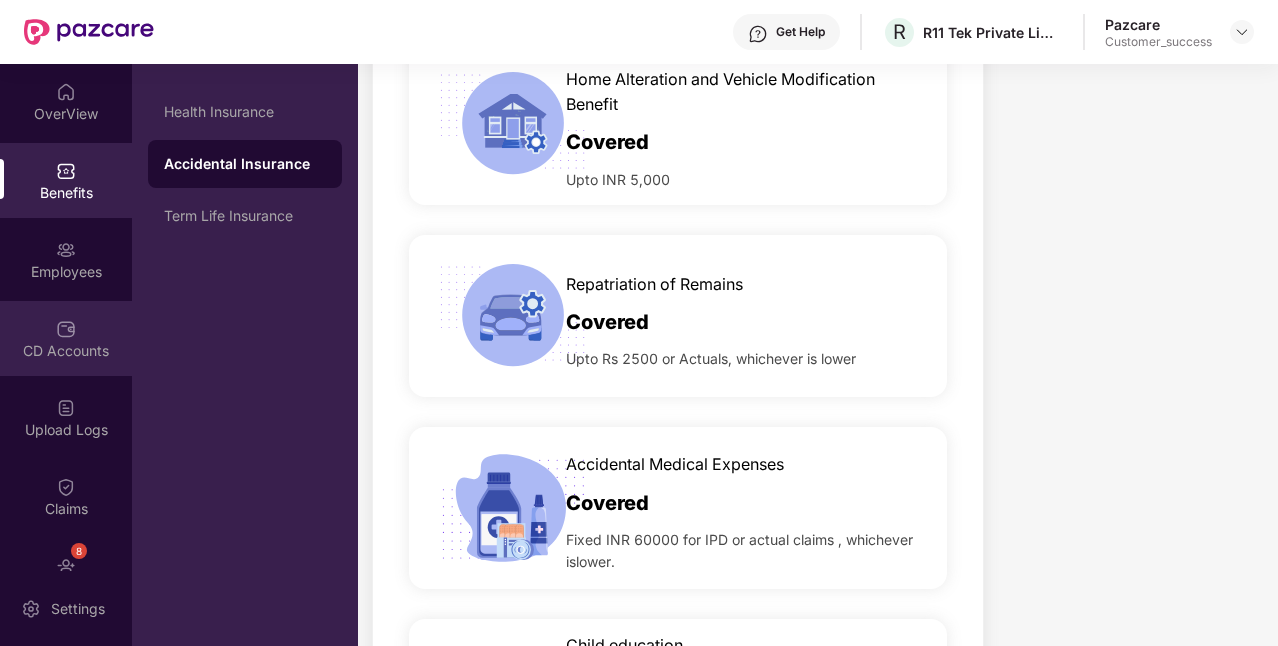 click on "CD Accounts" at bounding box center [66, 351] 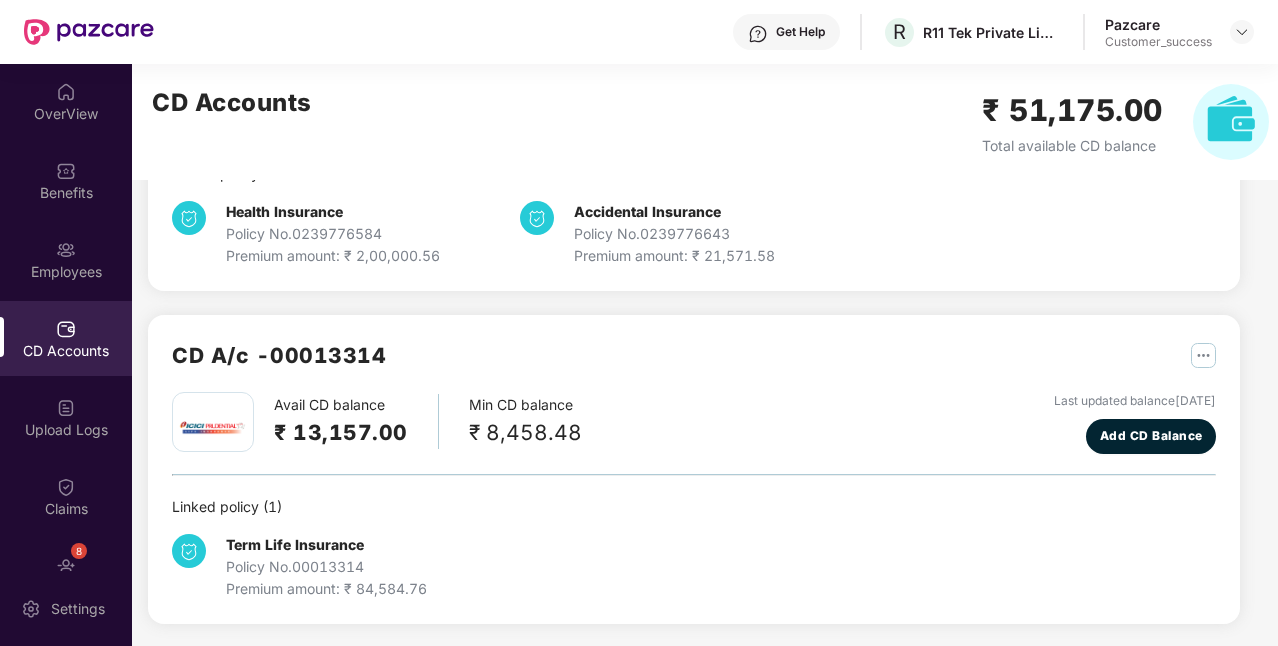 scroll, scrollTop: 0, scrollLeft: 0, axis: both 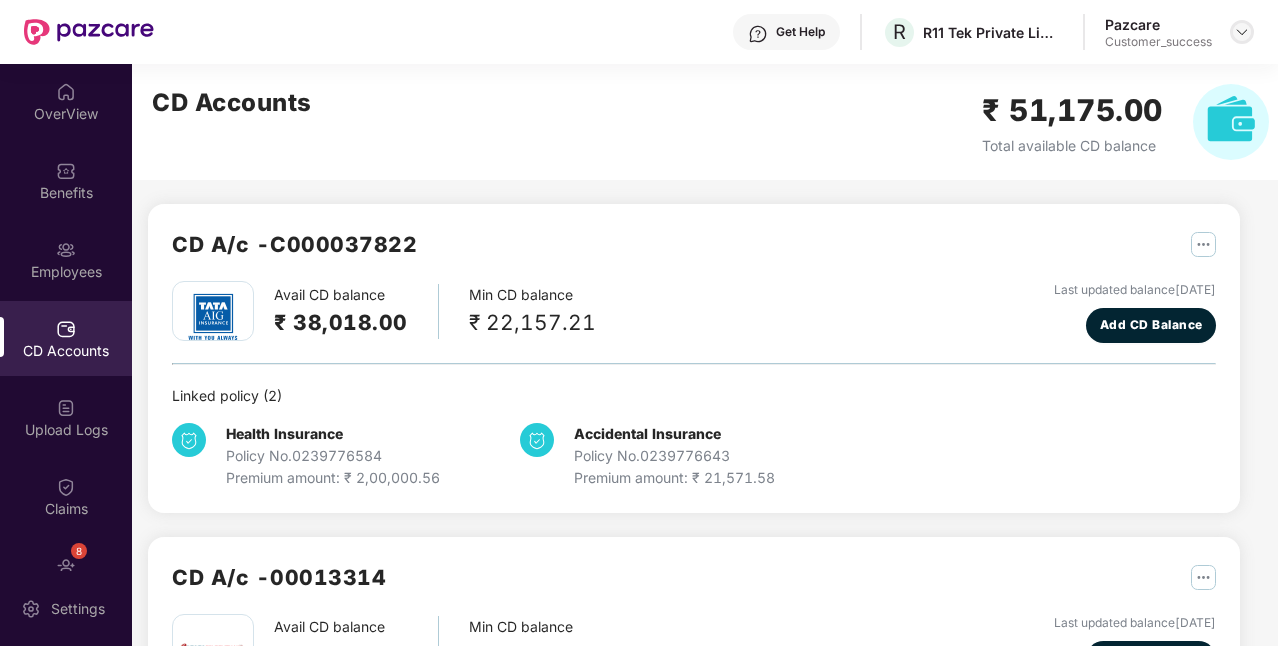 click at bounding box center [1242, 32] 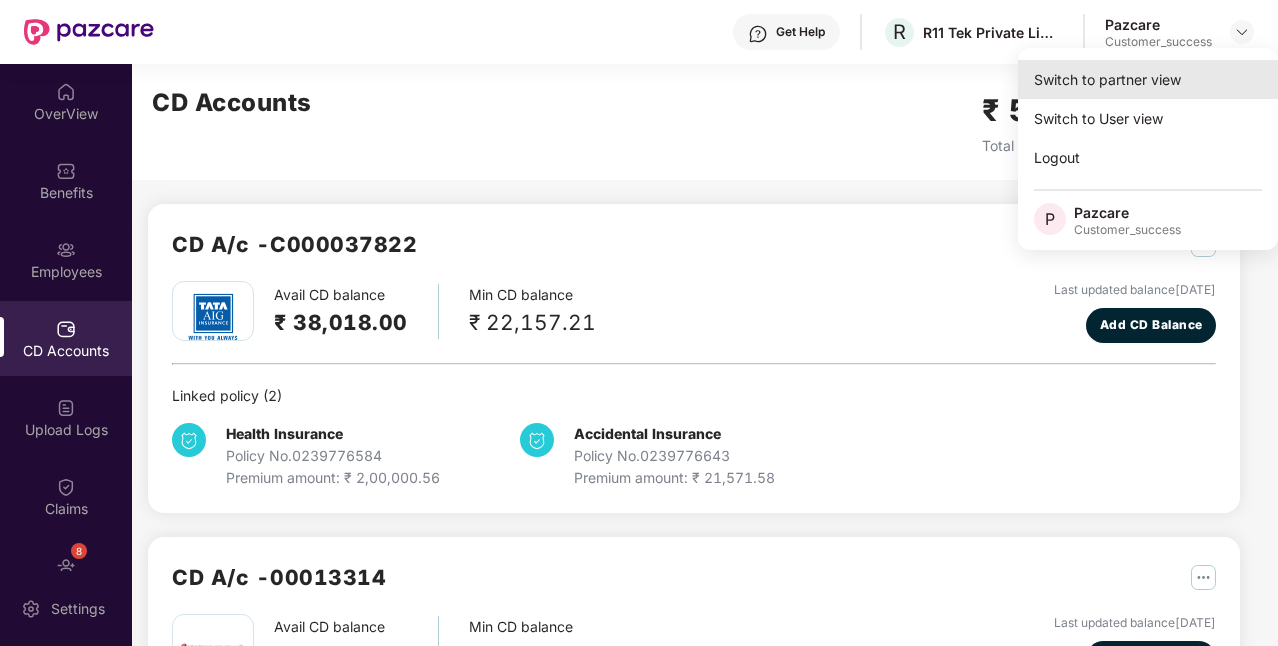click on "Switch to partner view" at bounding box center (1148, 79) 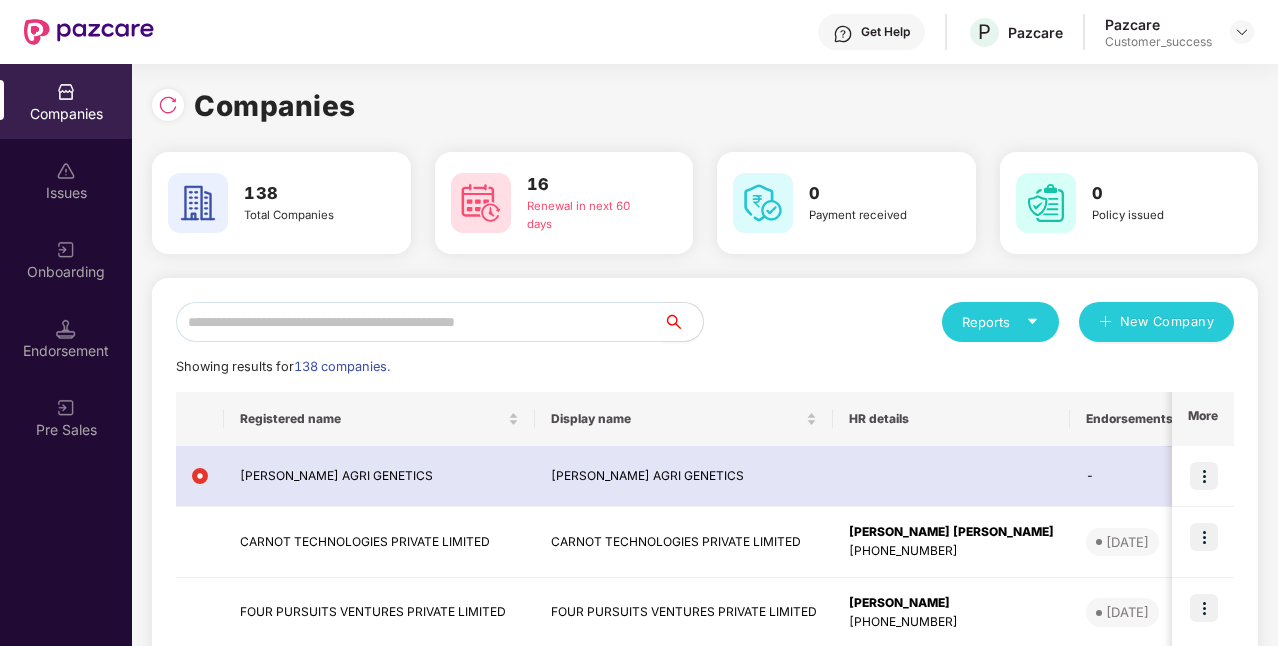 click at bounding box center (419, 322) 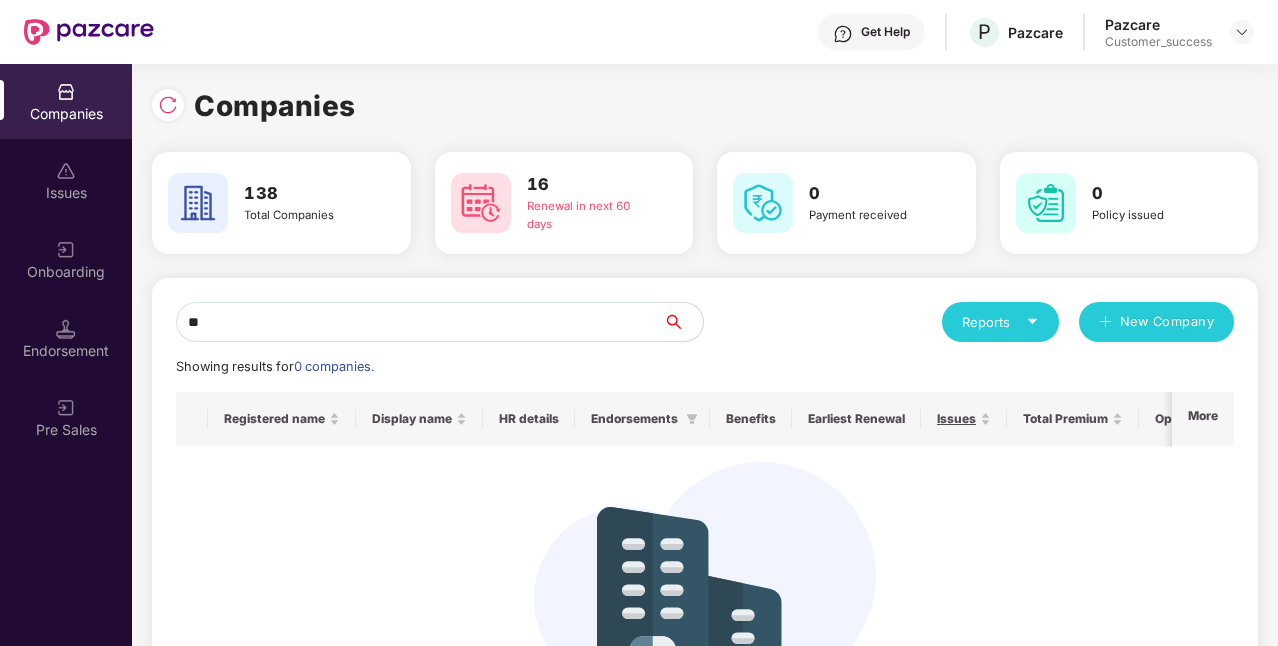 type on "*" 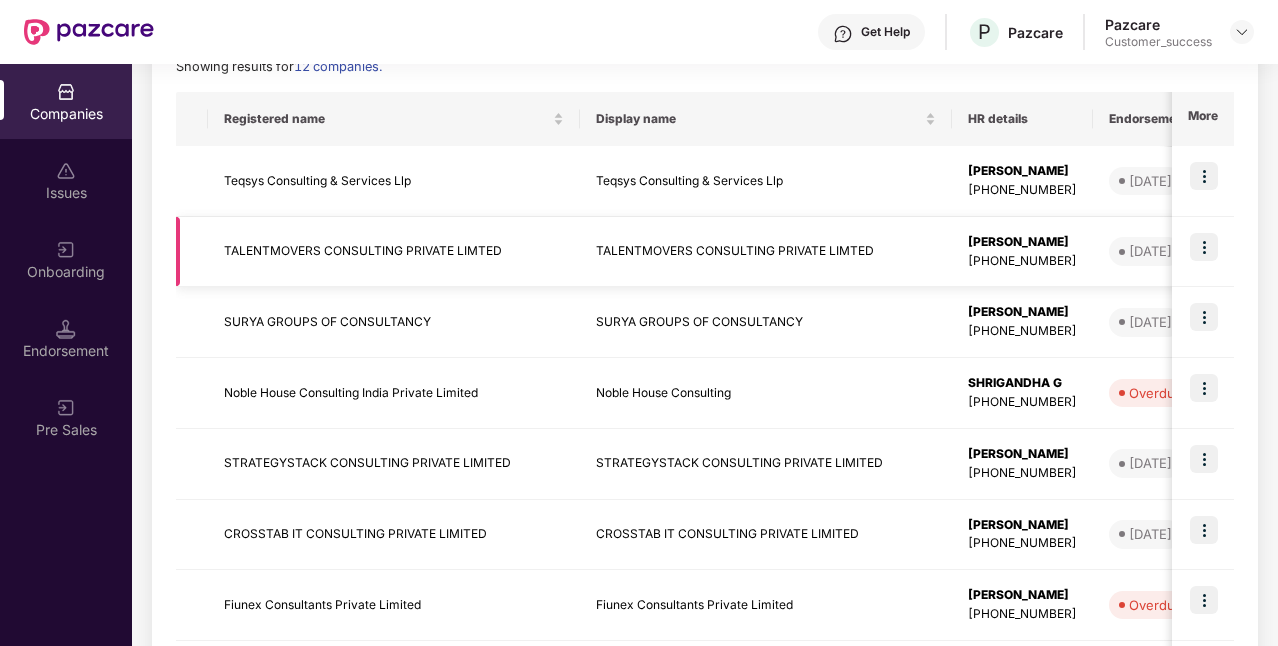 scroll, scrollTop: 600, scrollLeft: 0, axis: vertical 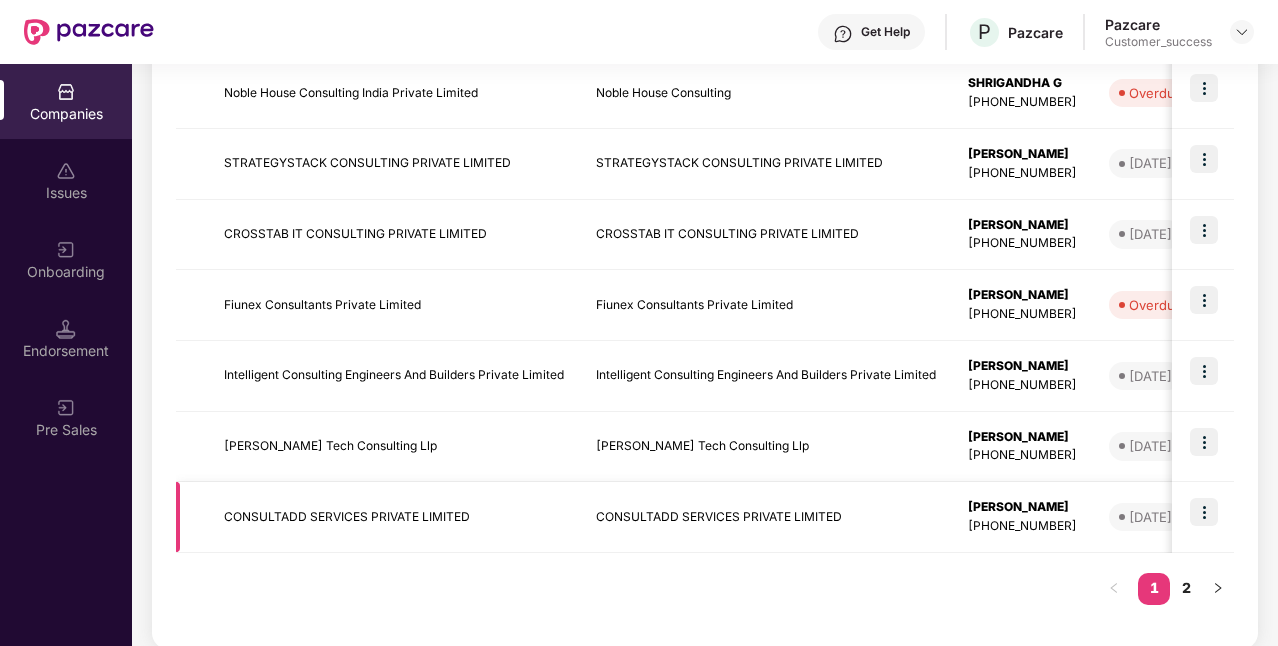 type on "*******" 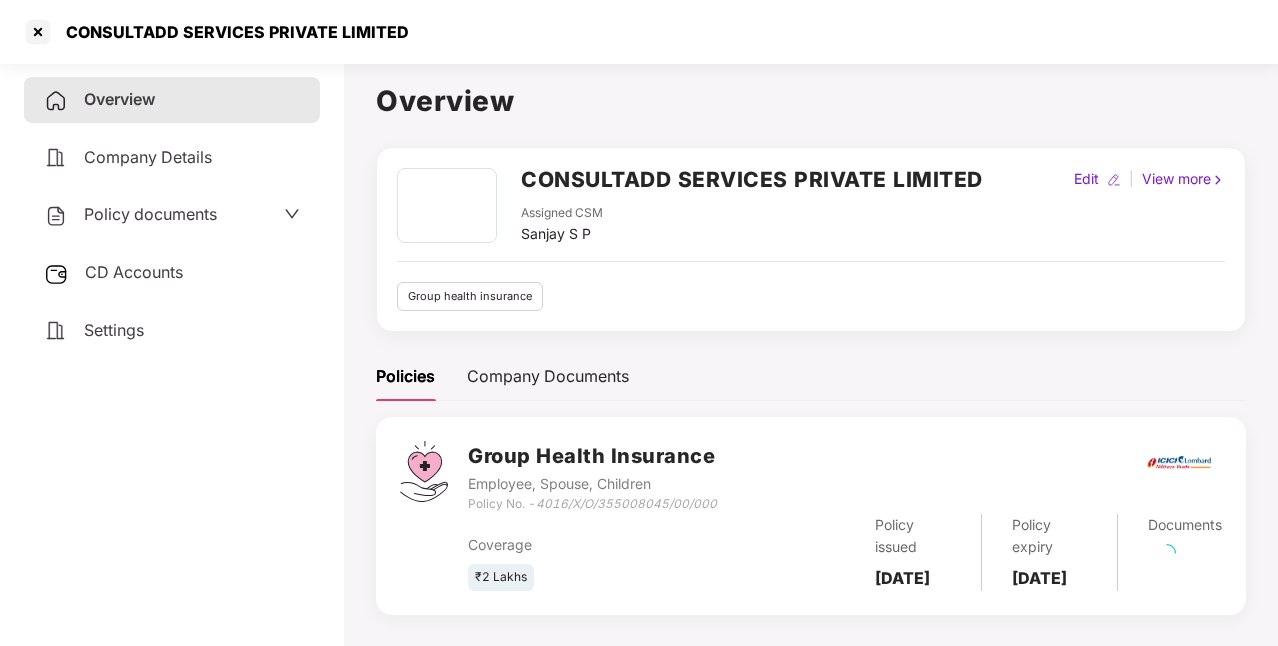 click on "Policy documents" at bounding box center [150, 214] 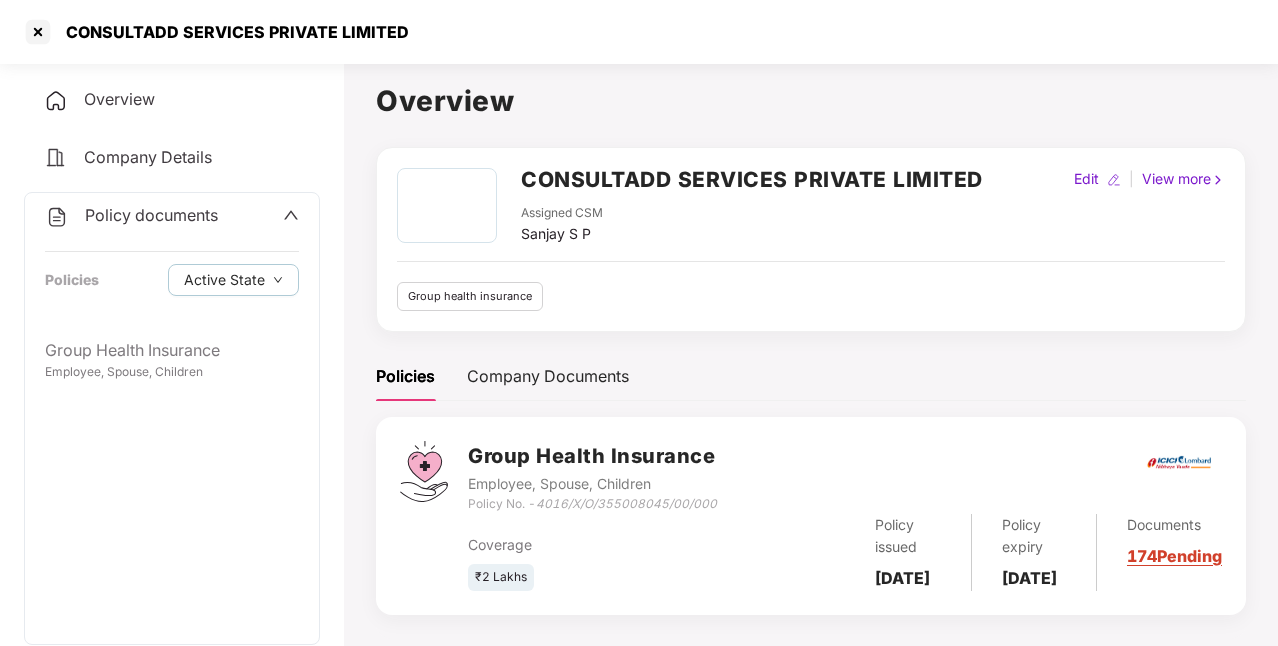 click on "Group Health Insurance Employee, Spouse, Children" at bounding box center [172, 486] 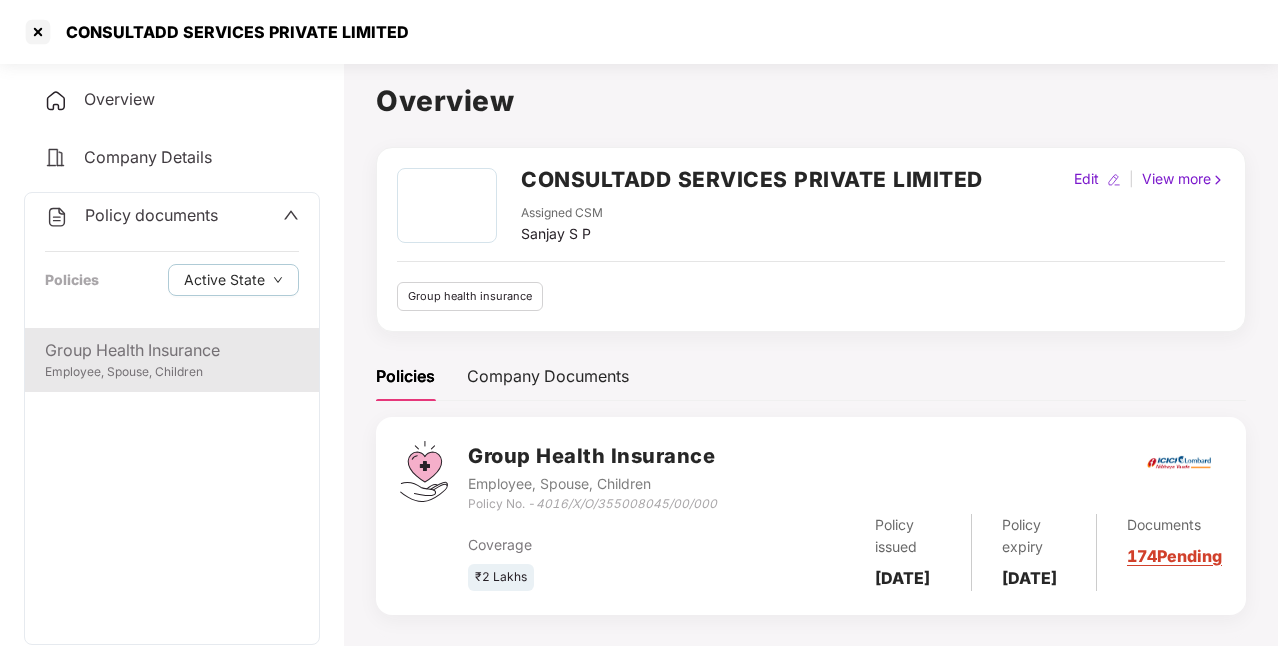 click on "Group Health Insurance" at bounding box center (172, 350) 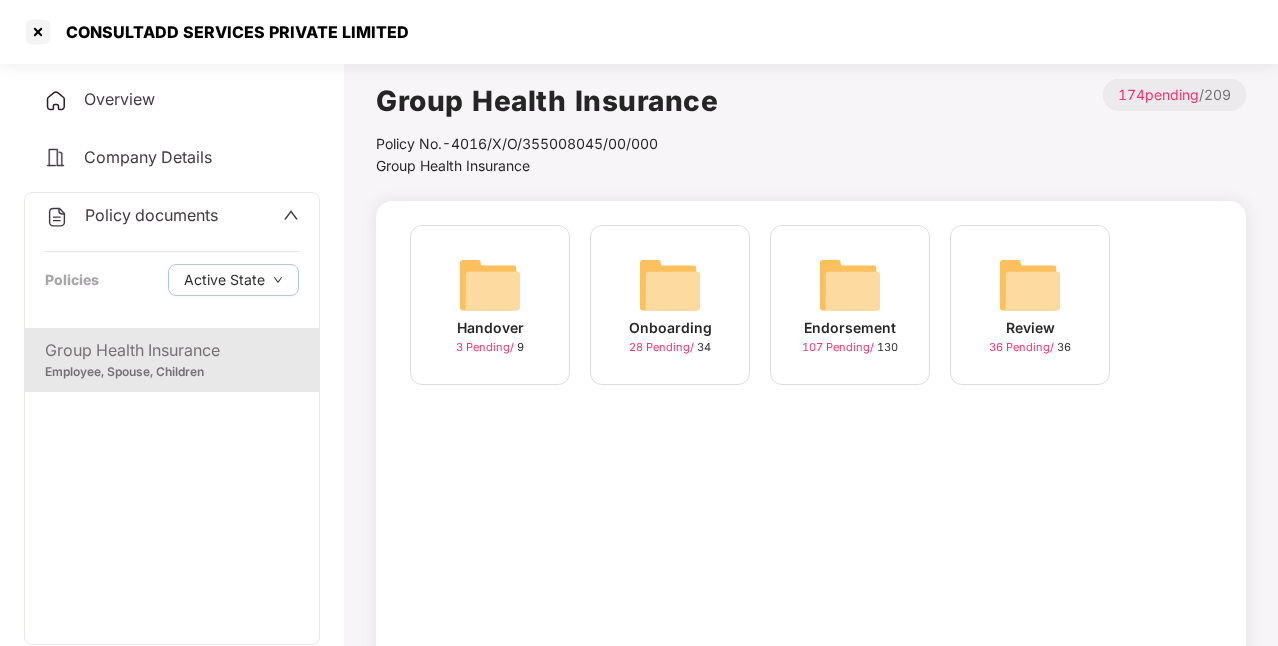 click at bounding box center (850, 285) 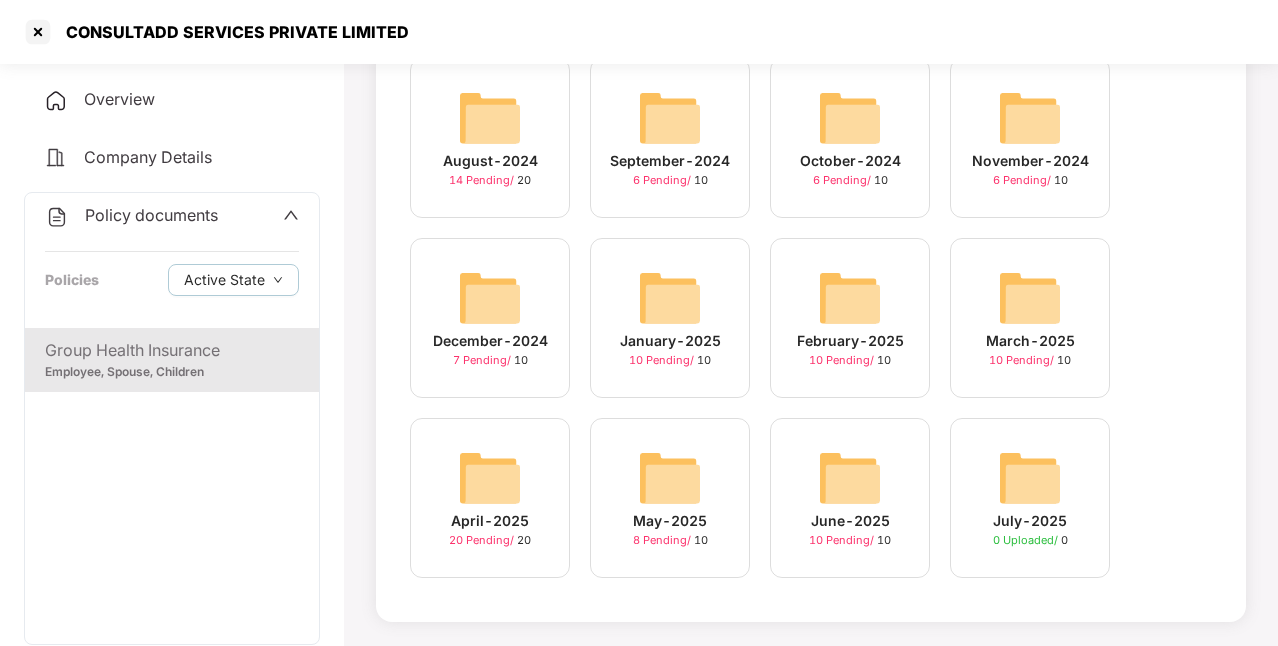 click on "May-2025" at bounding box center (670, 521) 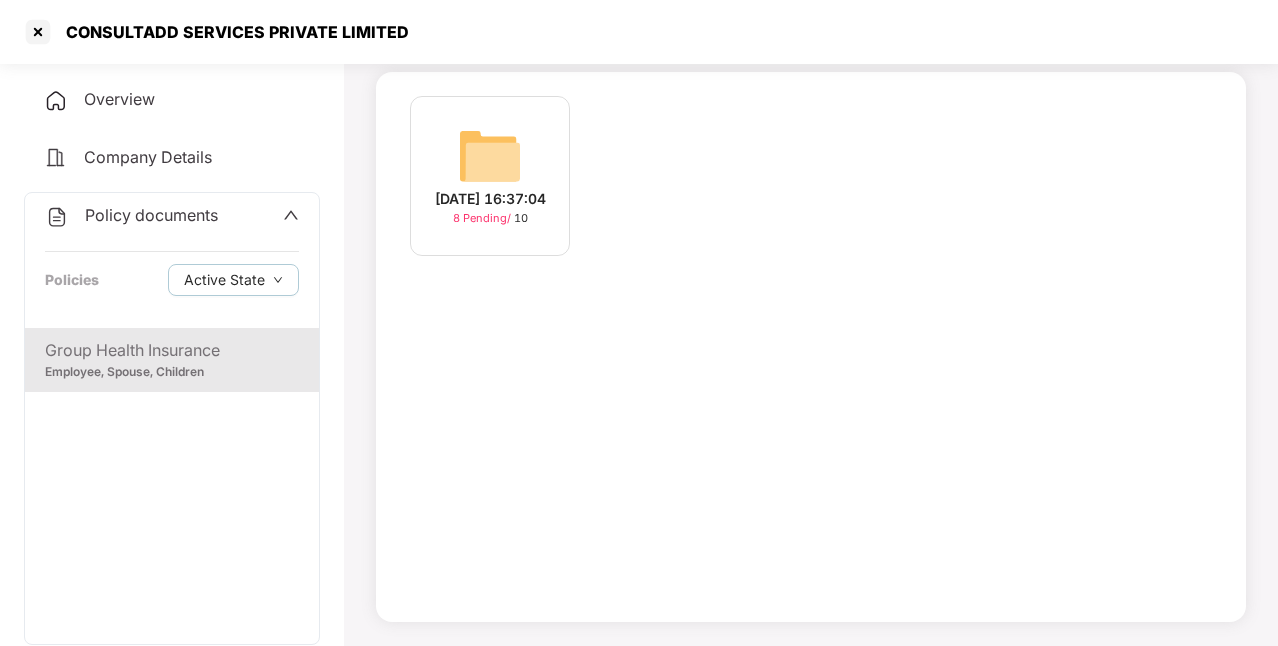 click at bounding box center (490, 156) 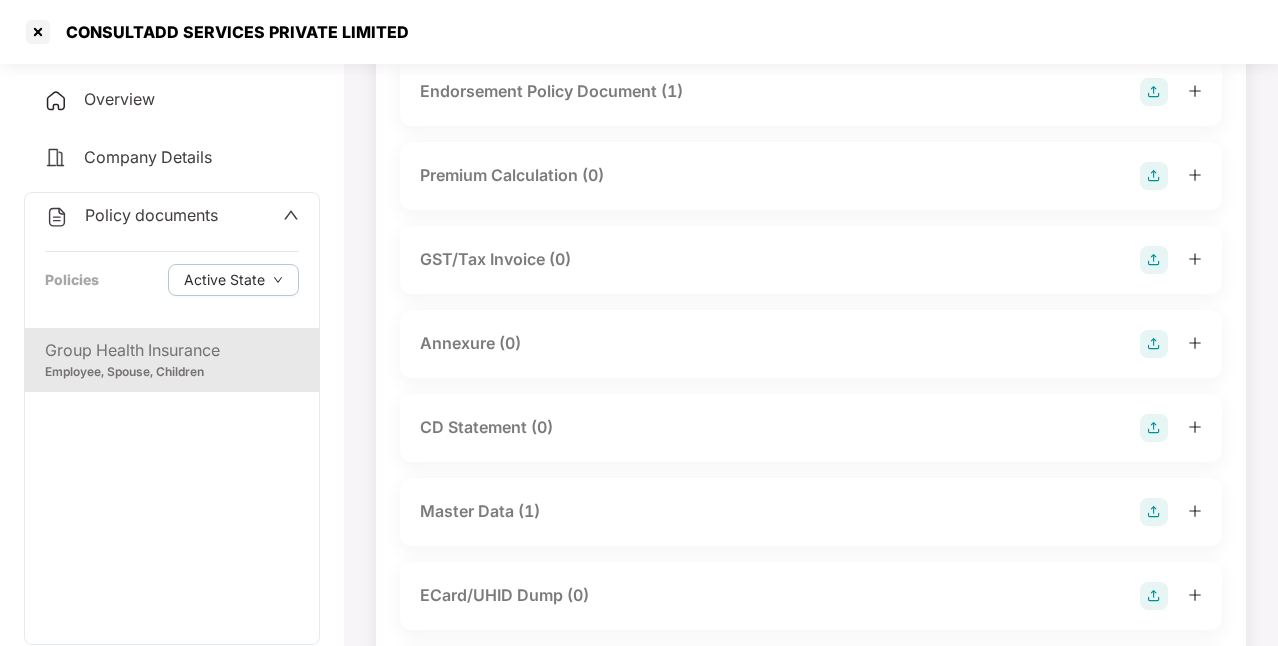 scroll, scrollTop: 367, scrollLeft: 0, axis: vertical 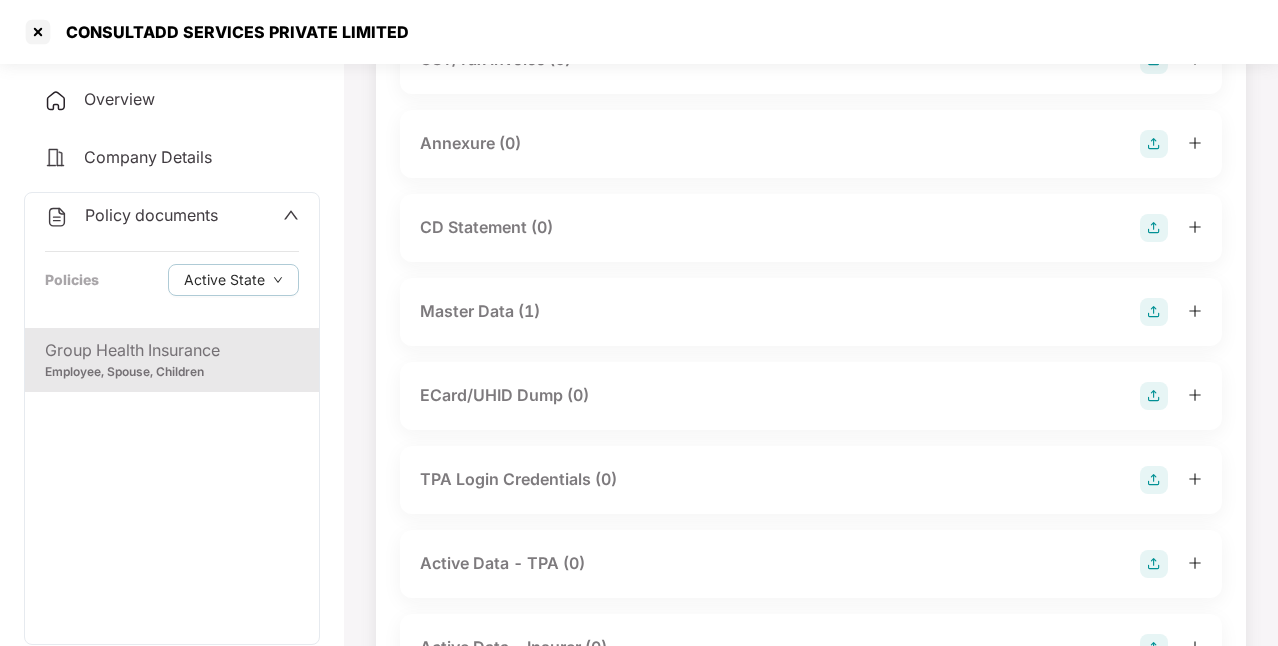 click on "Master Data (1)" at bounding box center (811, 312) 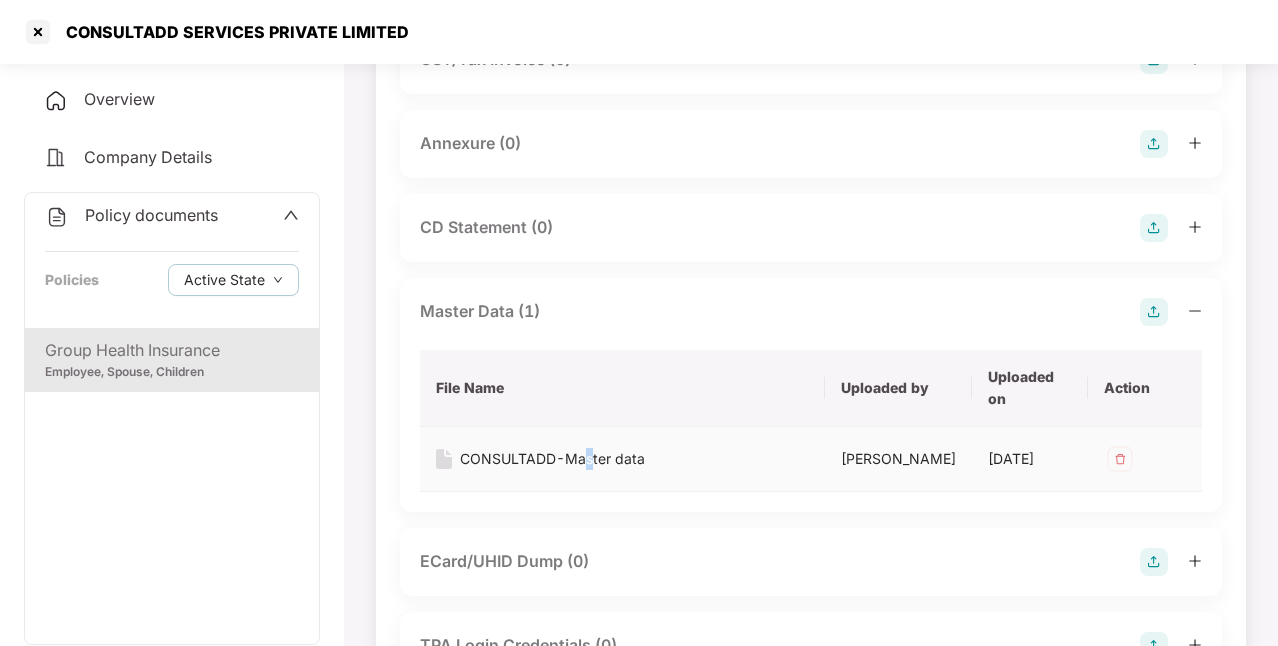 click on "CONSULTADD-Master data" at bounding box center [552, 459] 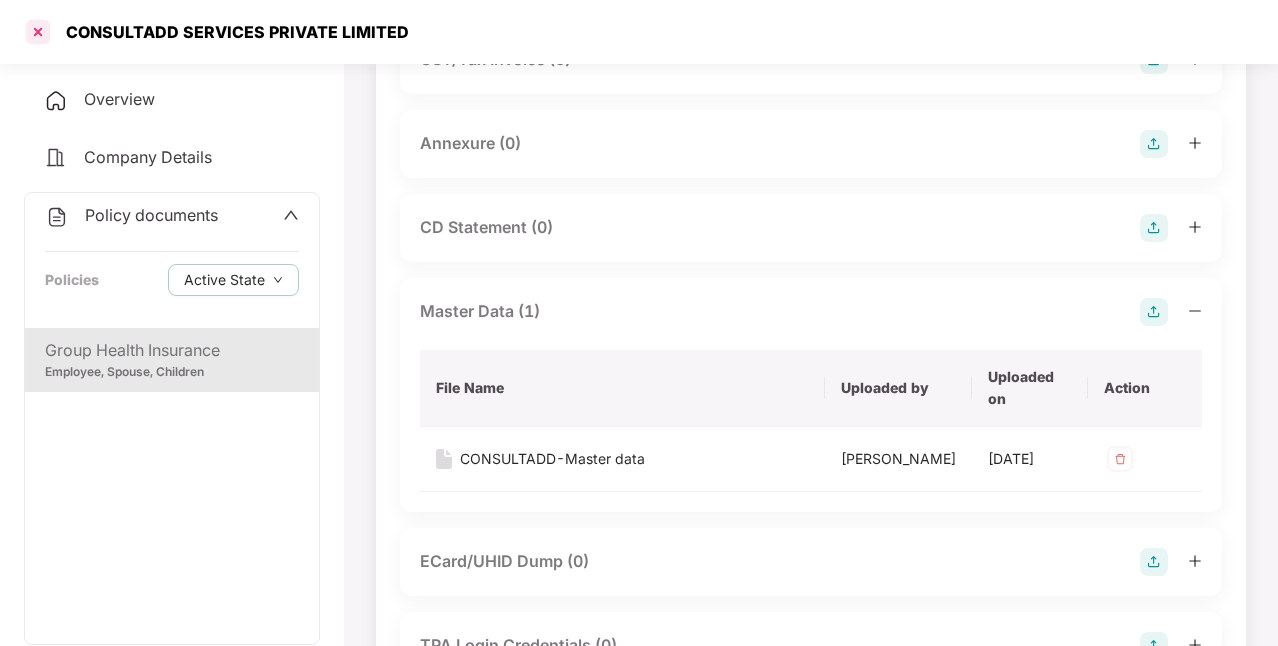 click at bounding box center (38, 32) 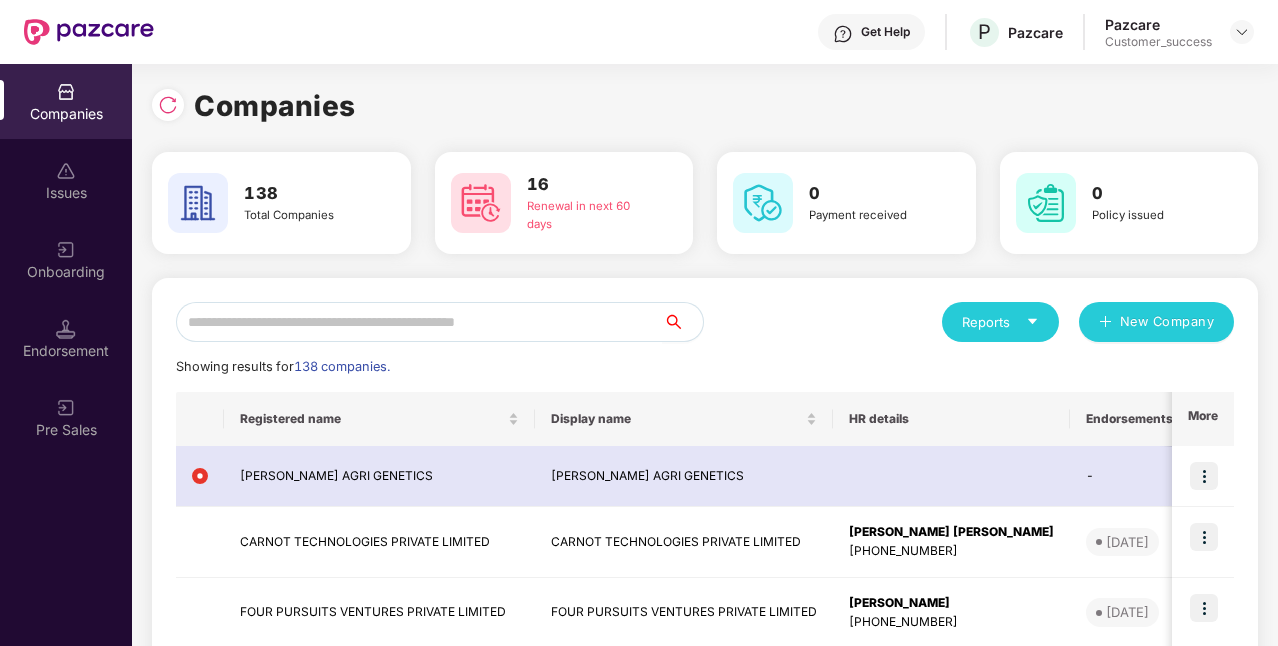 scroll, scrollTop: 0, scrollLeft: 0, axis: both 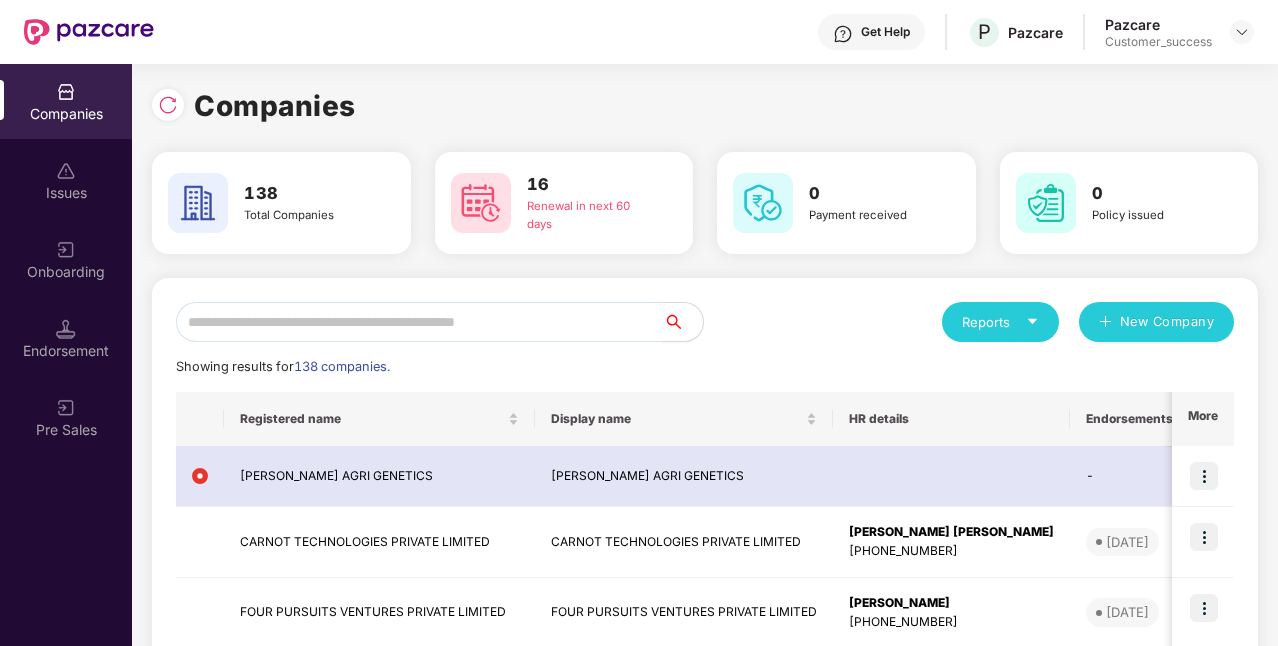 click at bounding box center [419, 322] 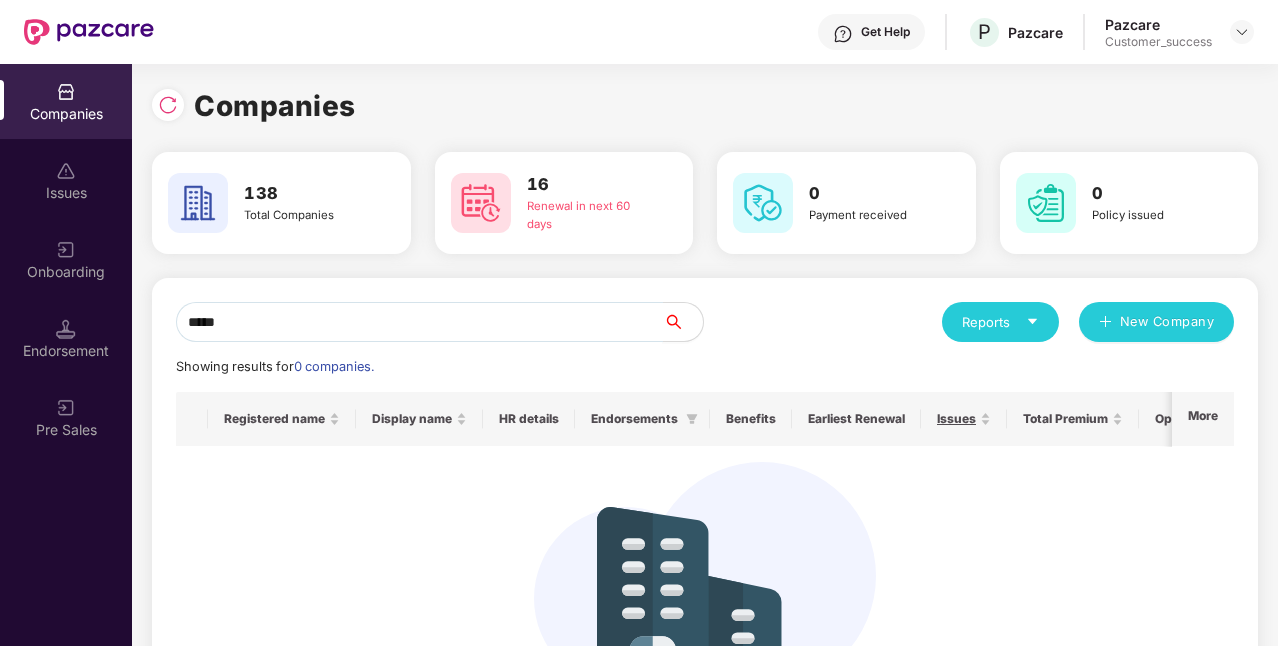type on "*****" 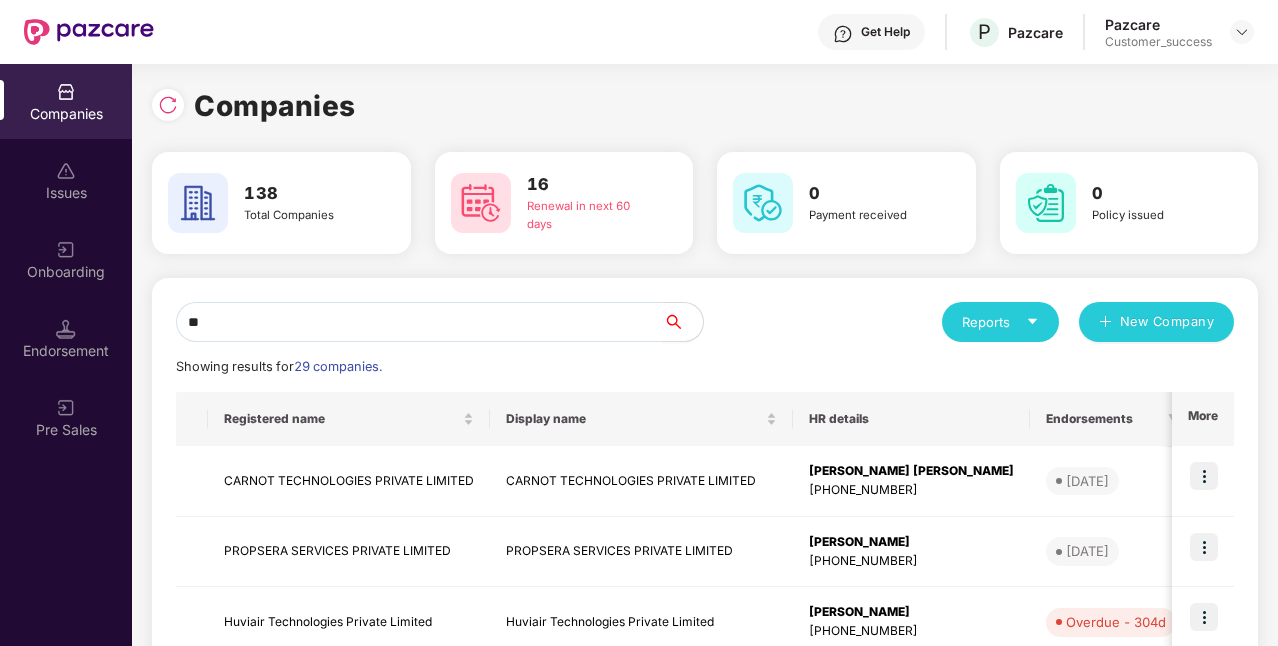 type on "*" 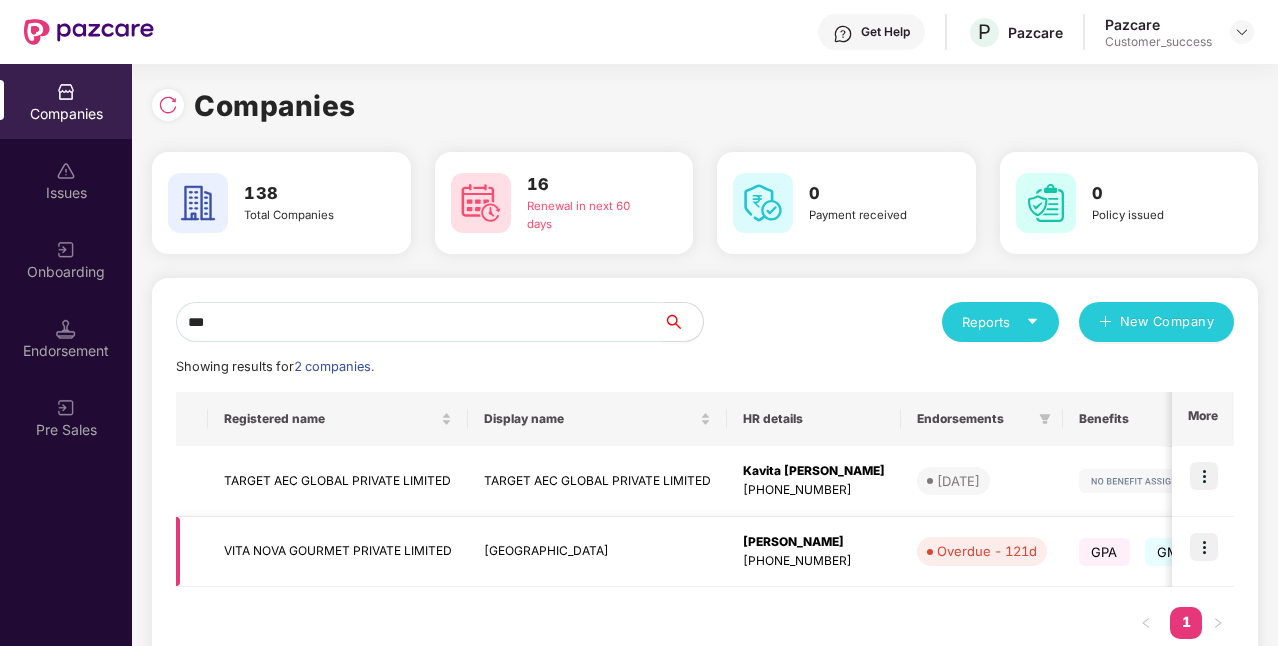 type on "***" 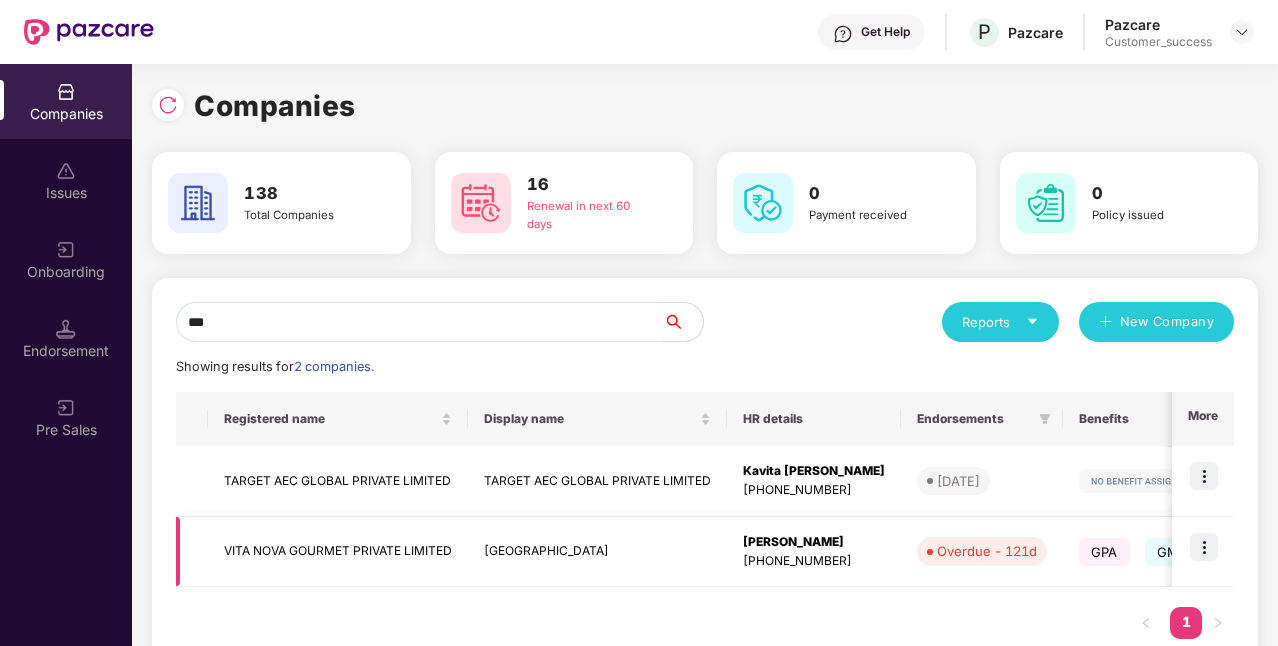 click at bounding box center [1204, 547] 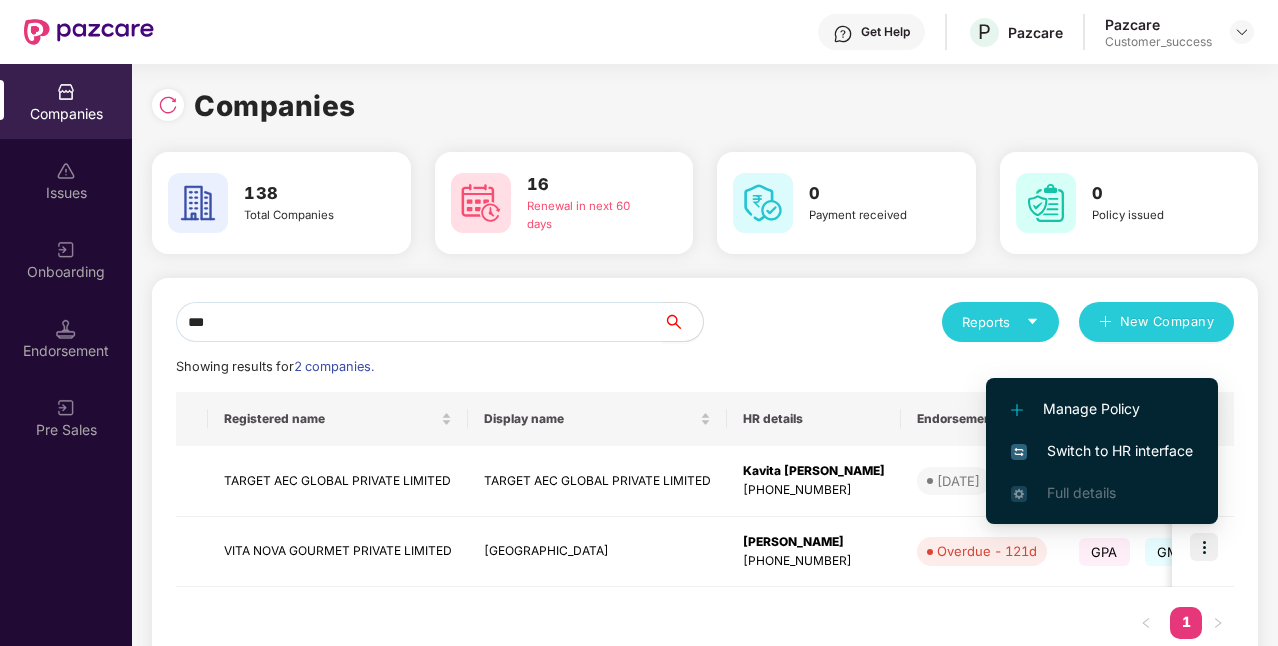 click on "Switch to HR interface" at bounding box center [1102, 451] 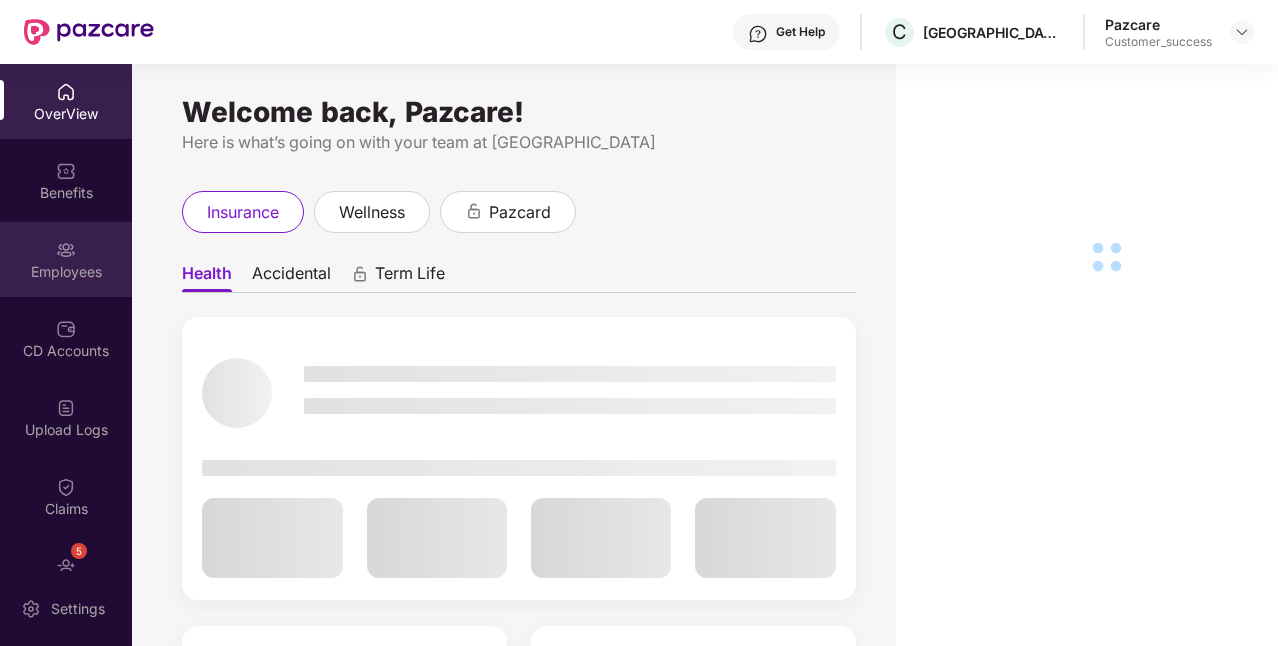 click on "Employees" at bounding box center [66, 259] 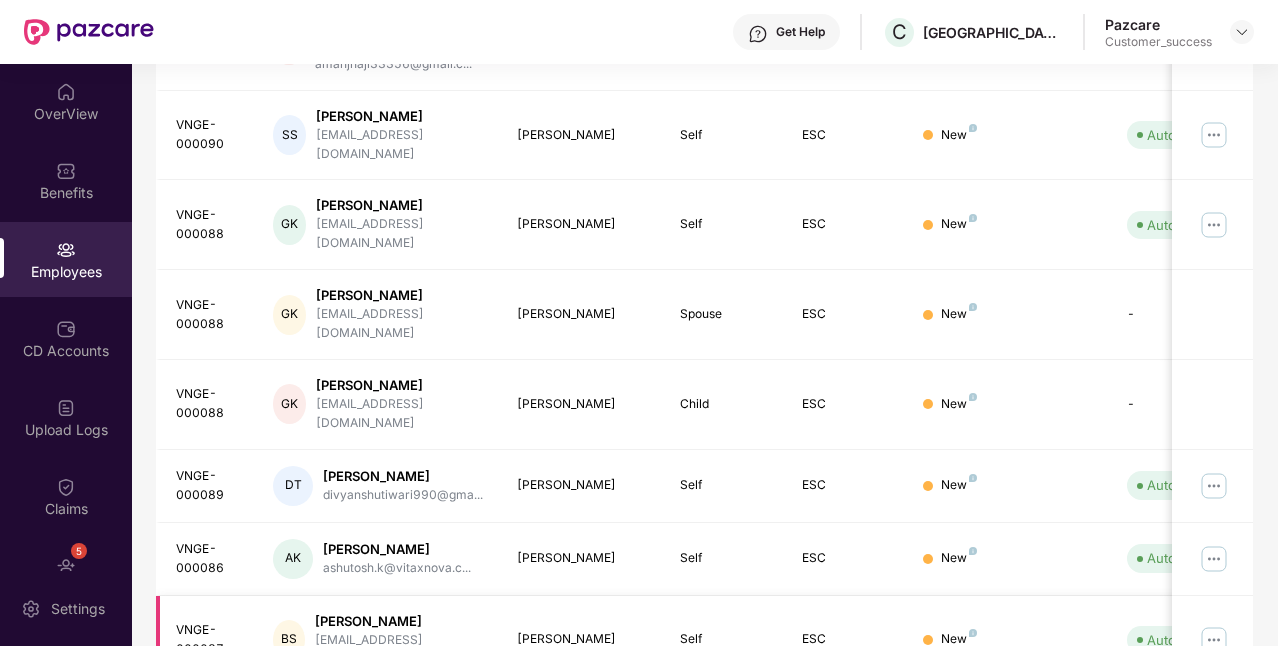 scroll, scrollTop: 578, scrollLeft: 0, axis: vertical 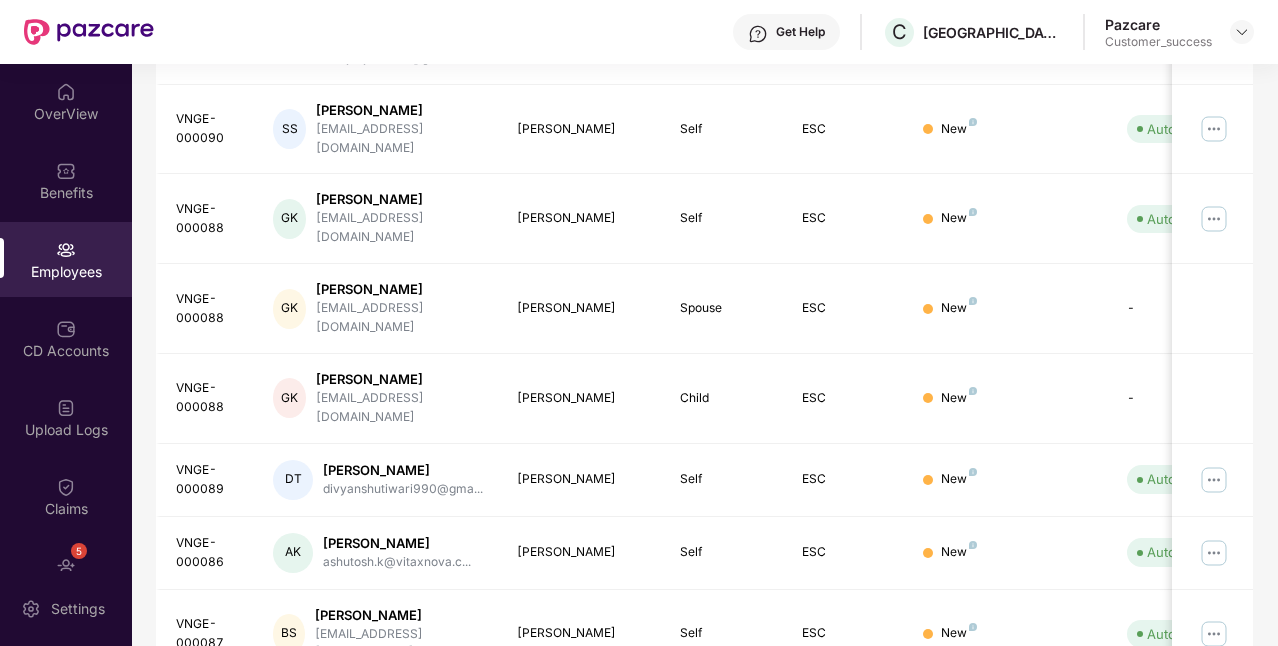 click on "2" at bounding box center (1037, 714) 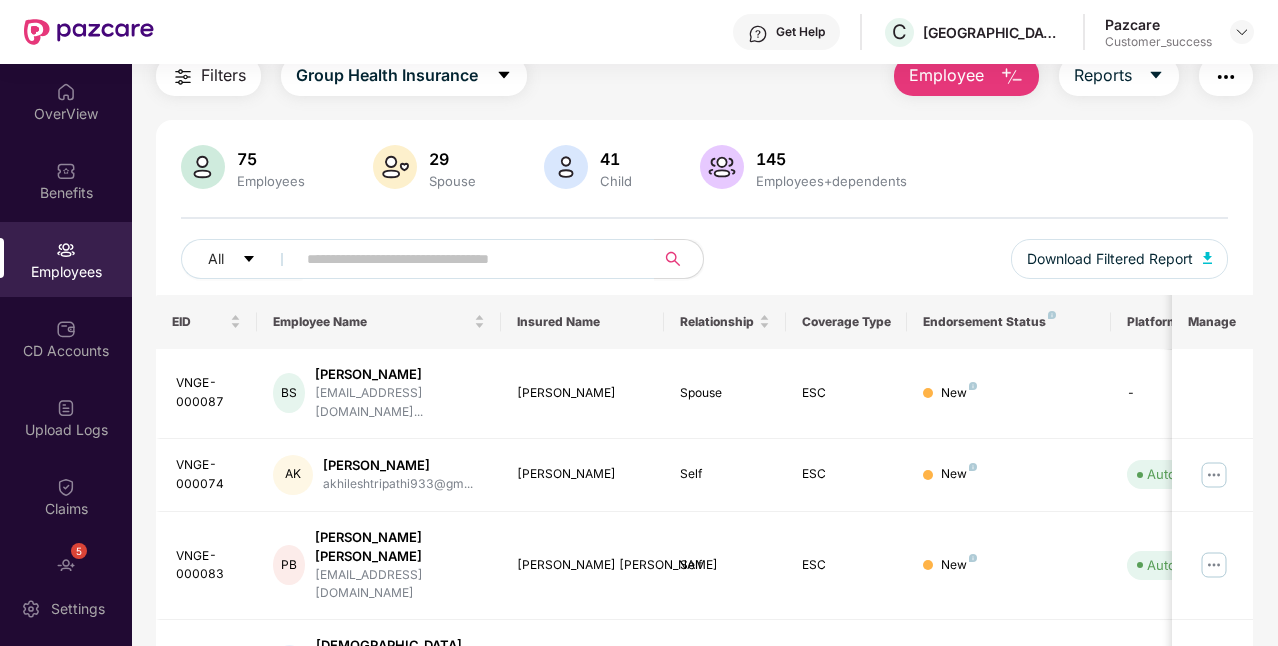 scroll, scrollTop: 0, scrollLeft: 0, axis: both 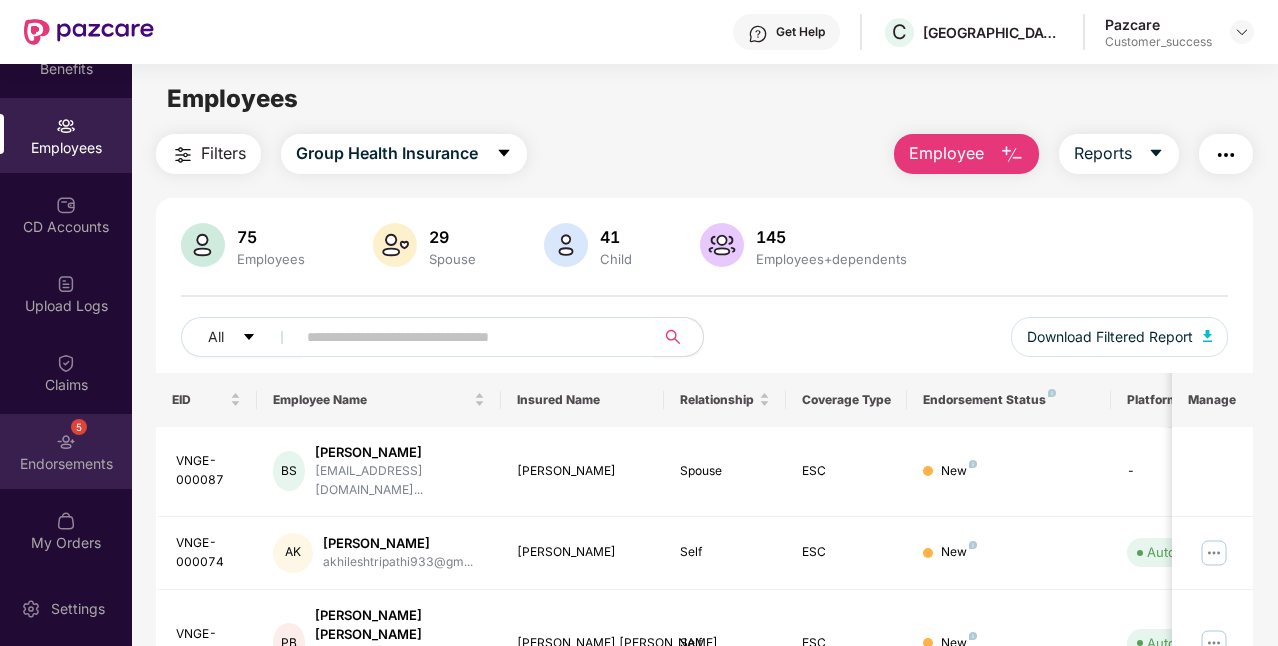 click on "5 Endorsements" at bounding box center [66, 451] 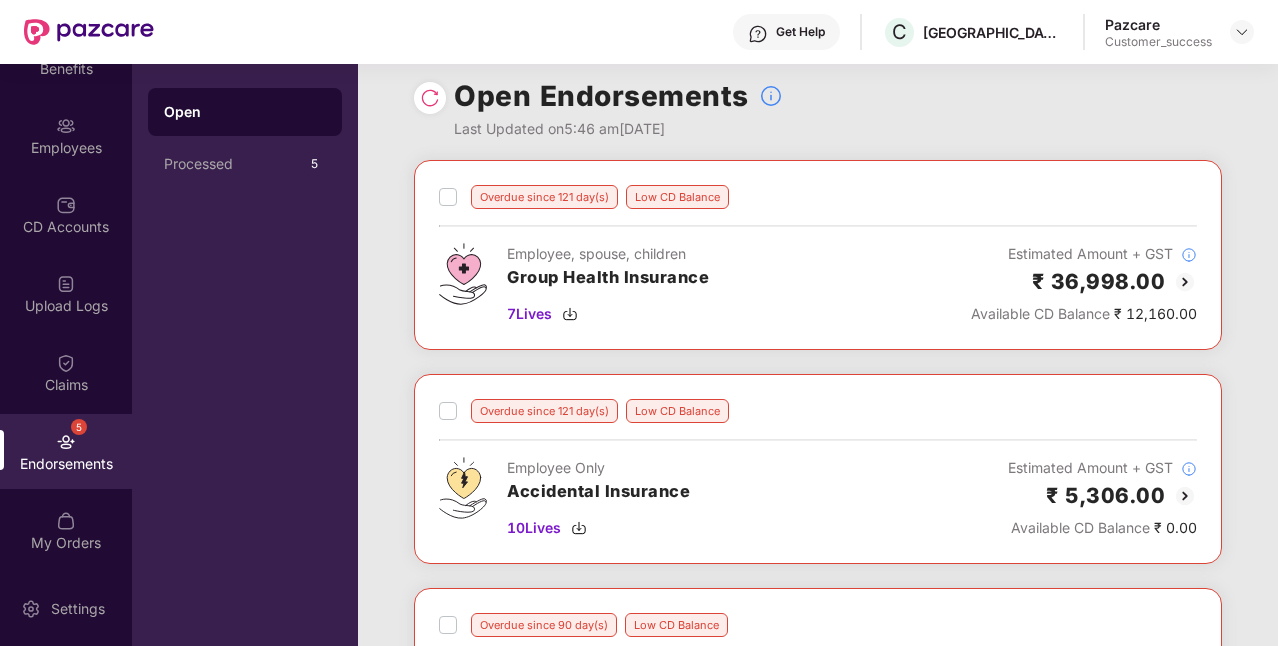 scroll, scrollTop: 0, scrollLeft: 0, axis: both 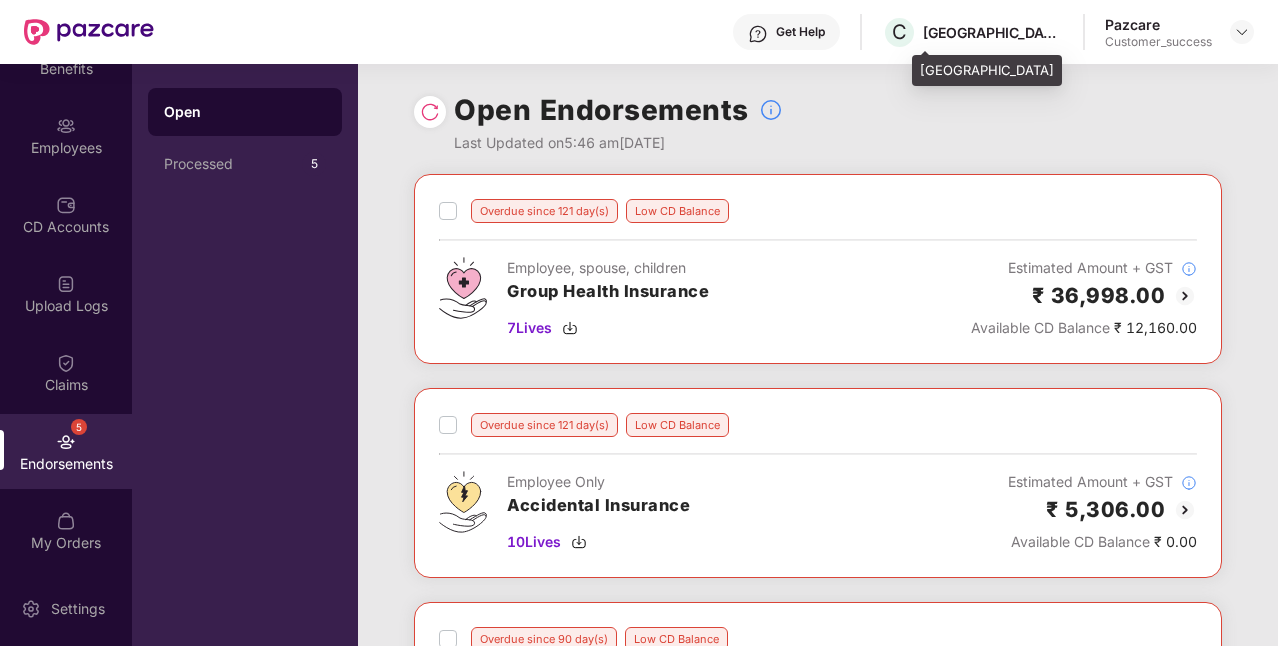 click on "[GEOGRAPHIC_DATA]" at bounding box center (987, 71) 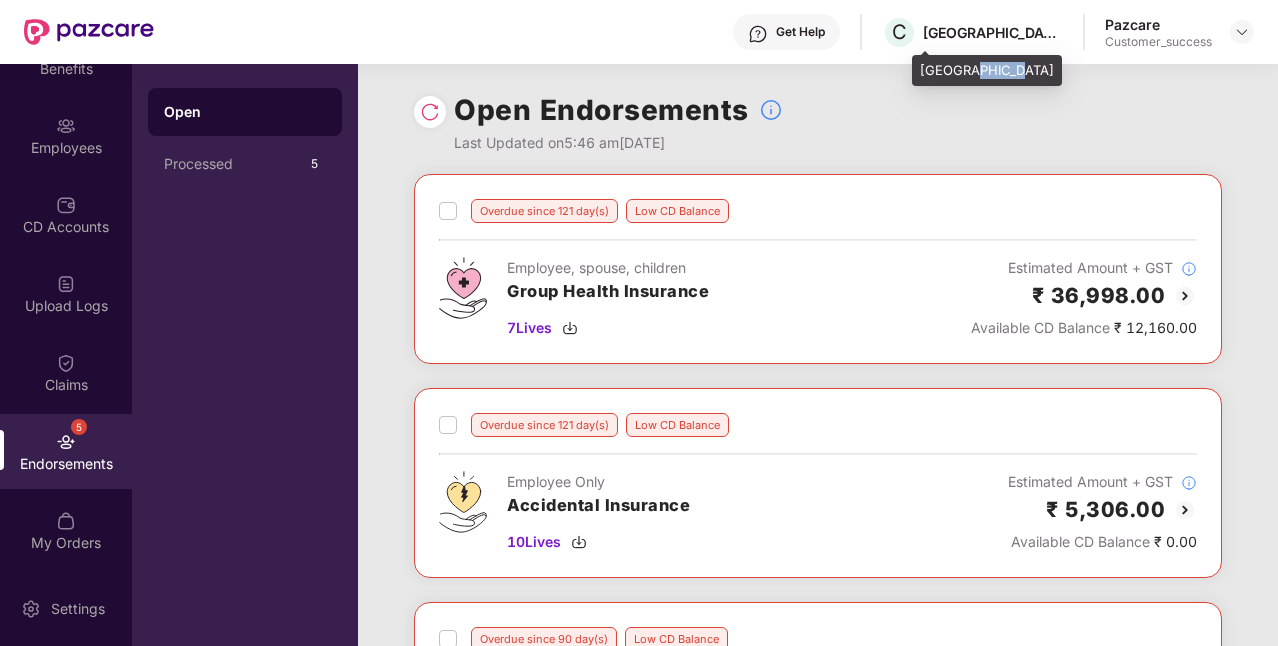 click on "[GEOGRAPHIC_DATA]" at bounding box center (987, 71) 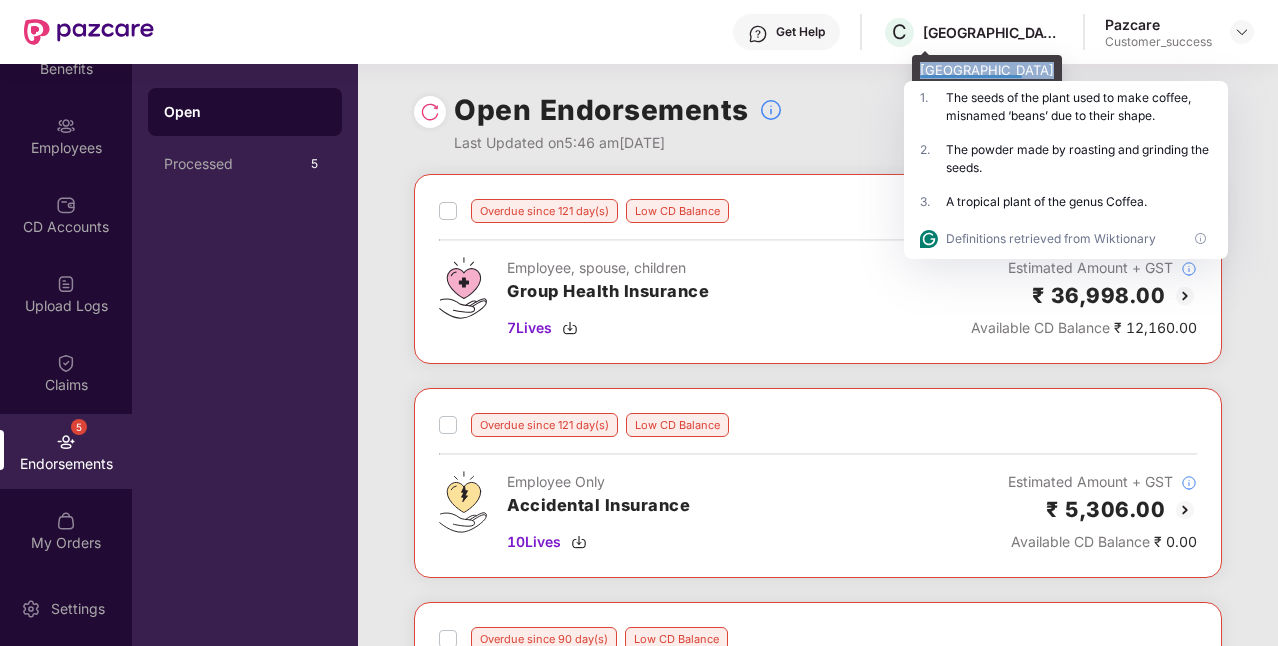 copy on "[GEOGRAPHIC_DATA]" 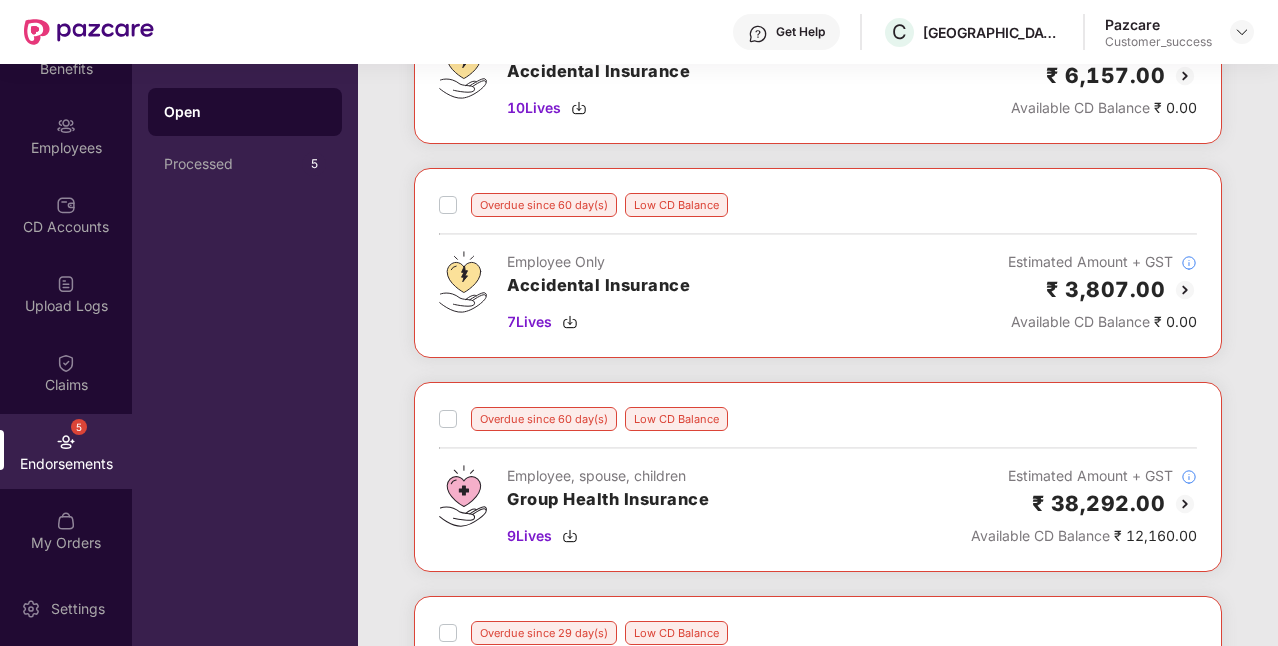 scroll, scrollTop: 848, scrollLeft: 0, axis: vertical 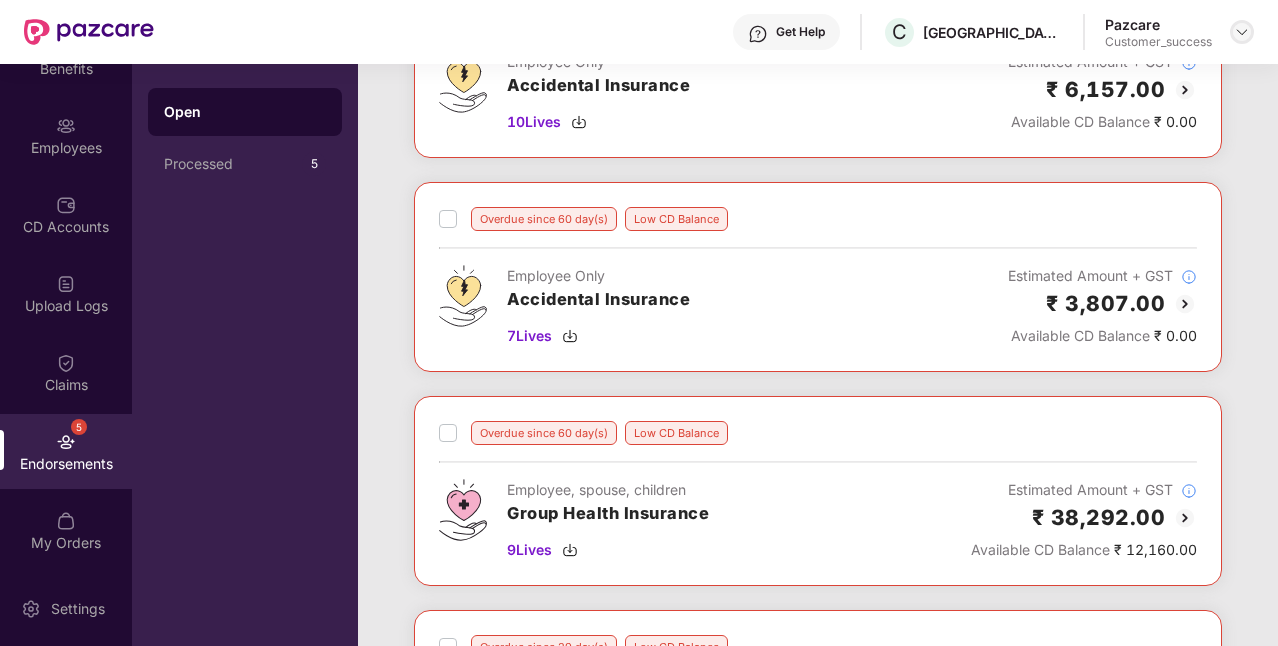 click at bounding box center [1242, 32] 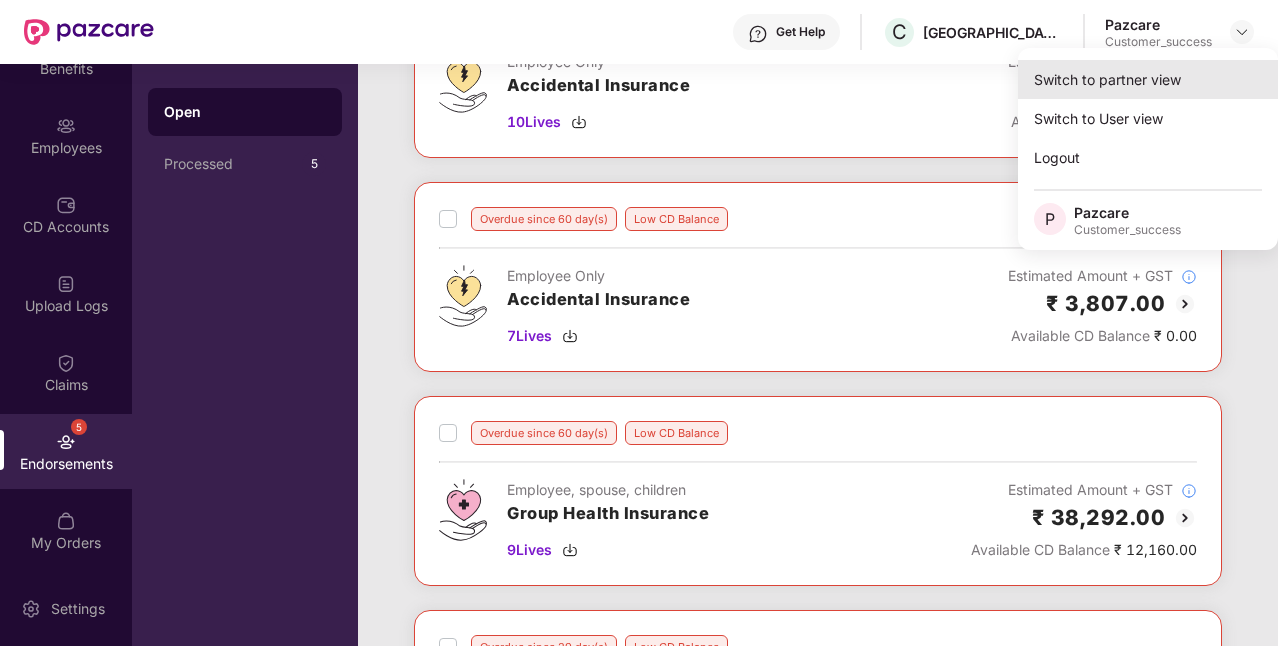 click on "Switch to partner view" at bounding box center [1148, 79] 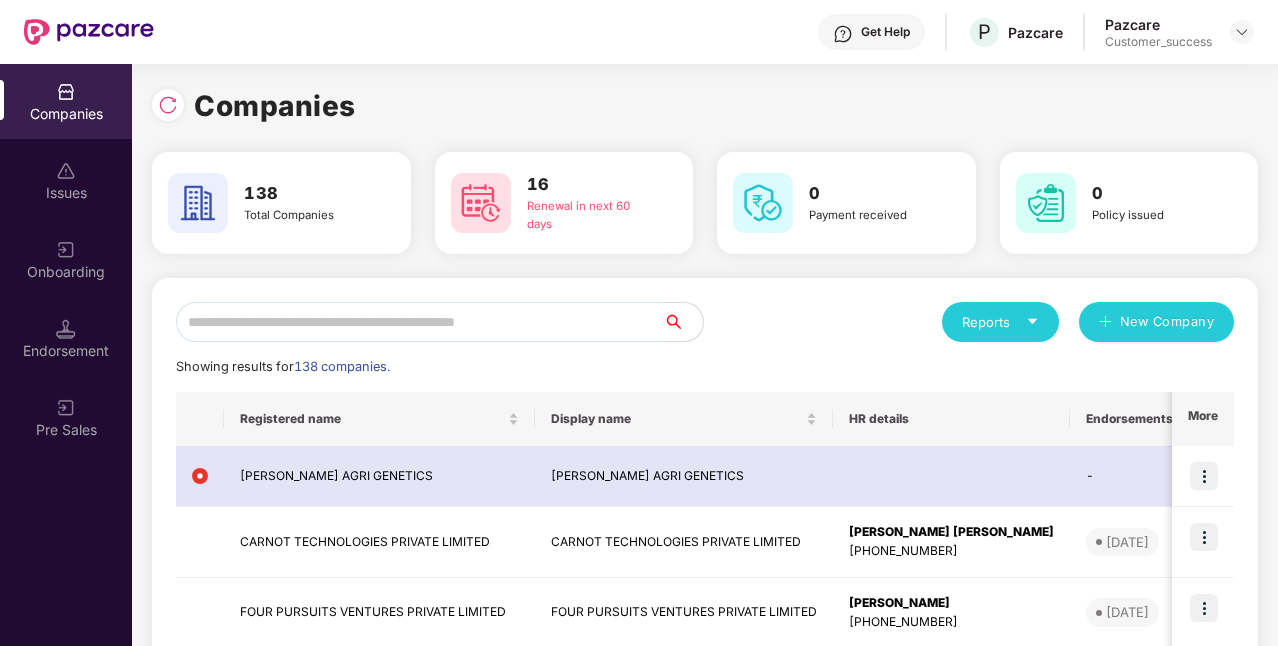 click at bounding box center (419, 322) 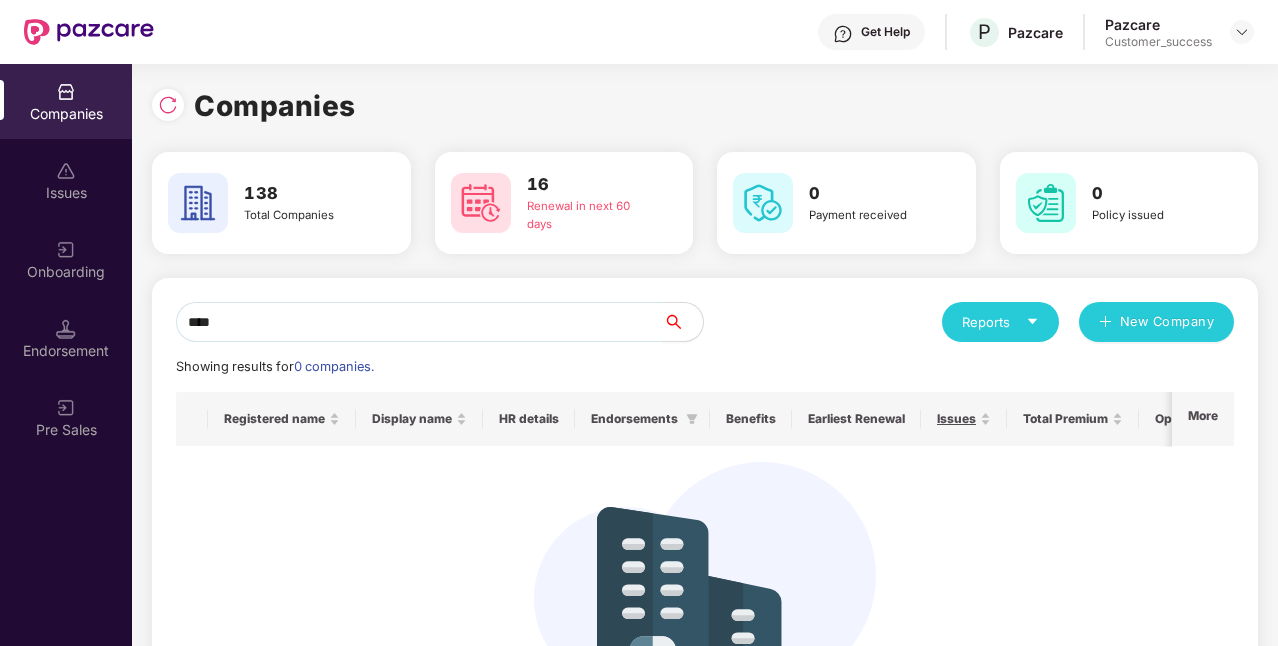 click on "****" at bounding box center (419, 322) 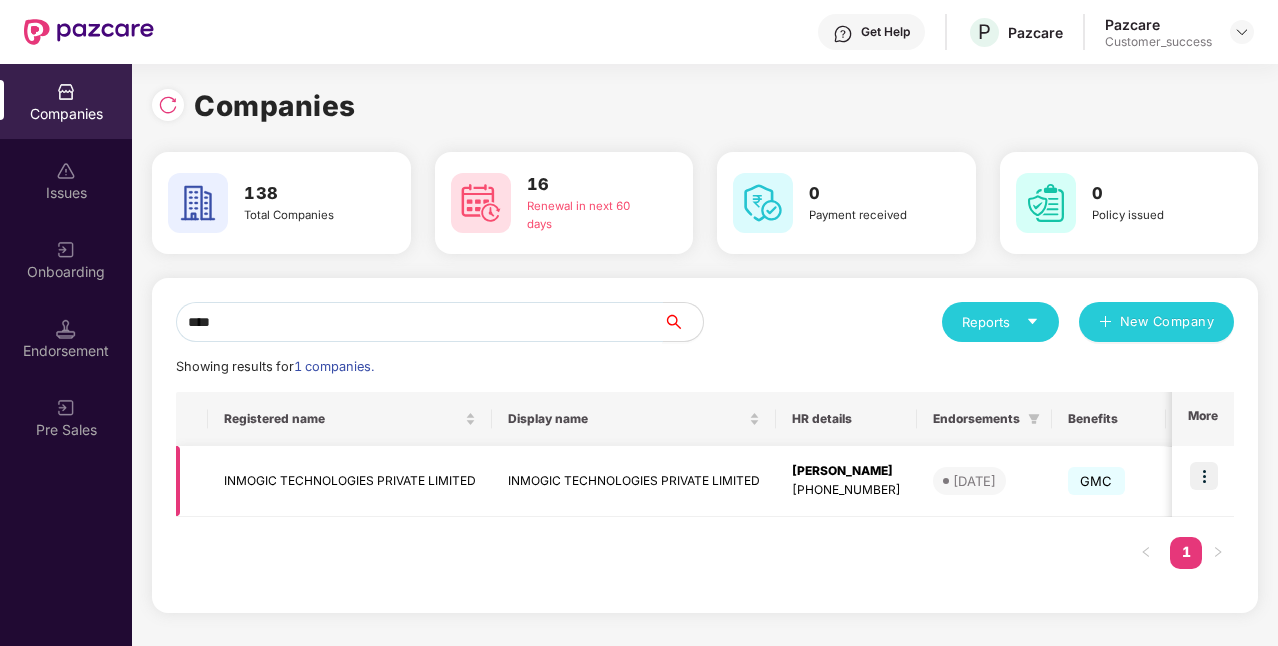 type on "****" 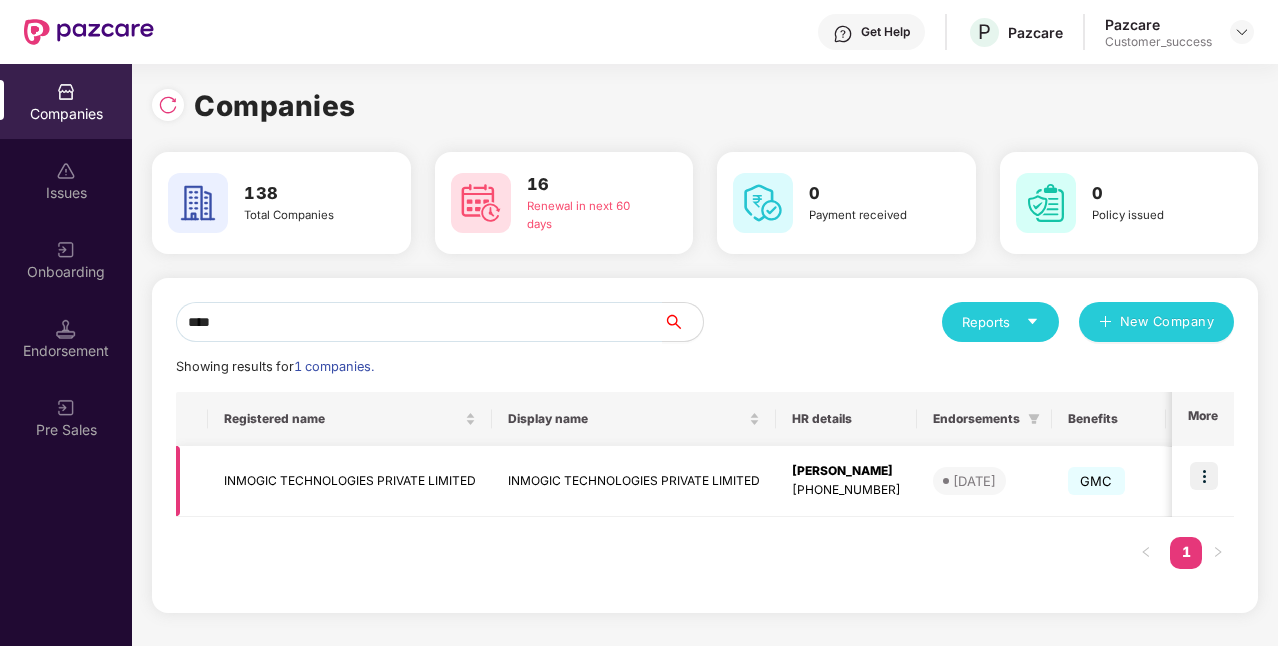 click at bounding box center (1204, 476) 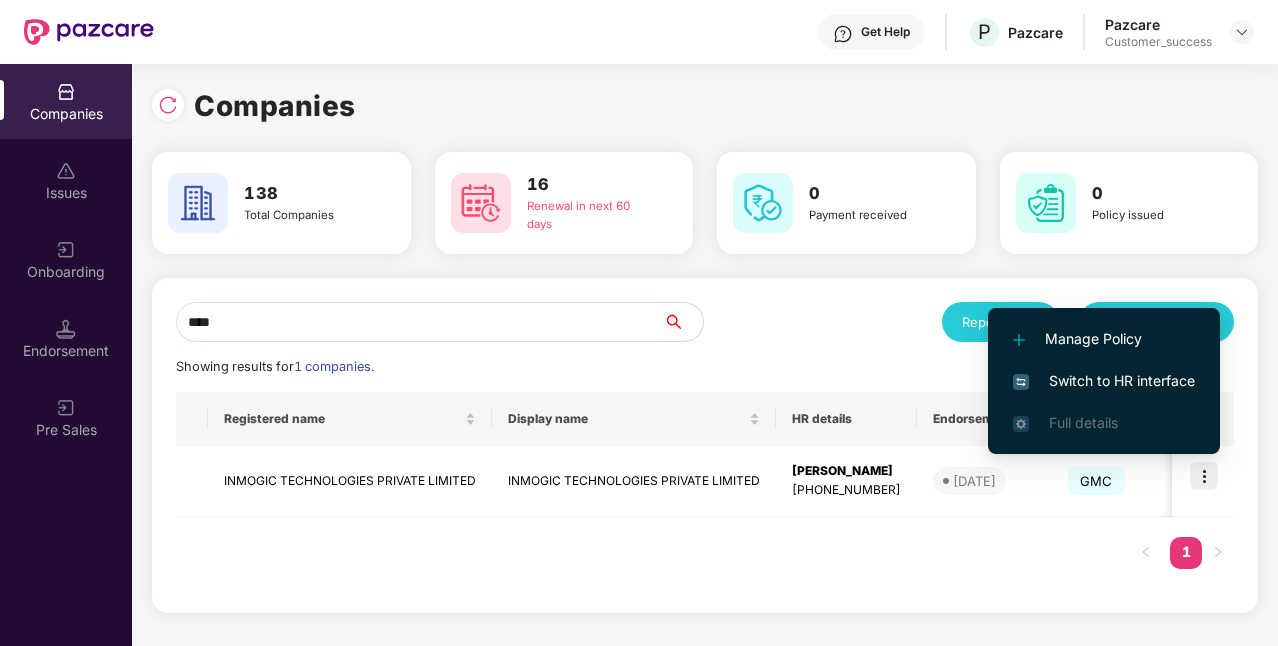 click on "Switch to HR interface" at bounding box center [1104, 381] 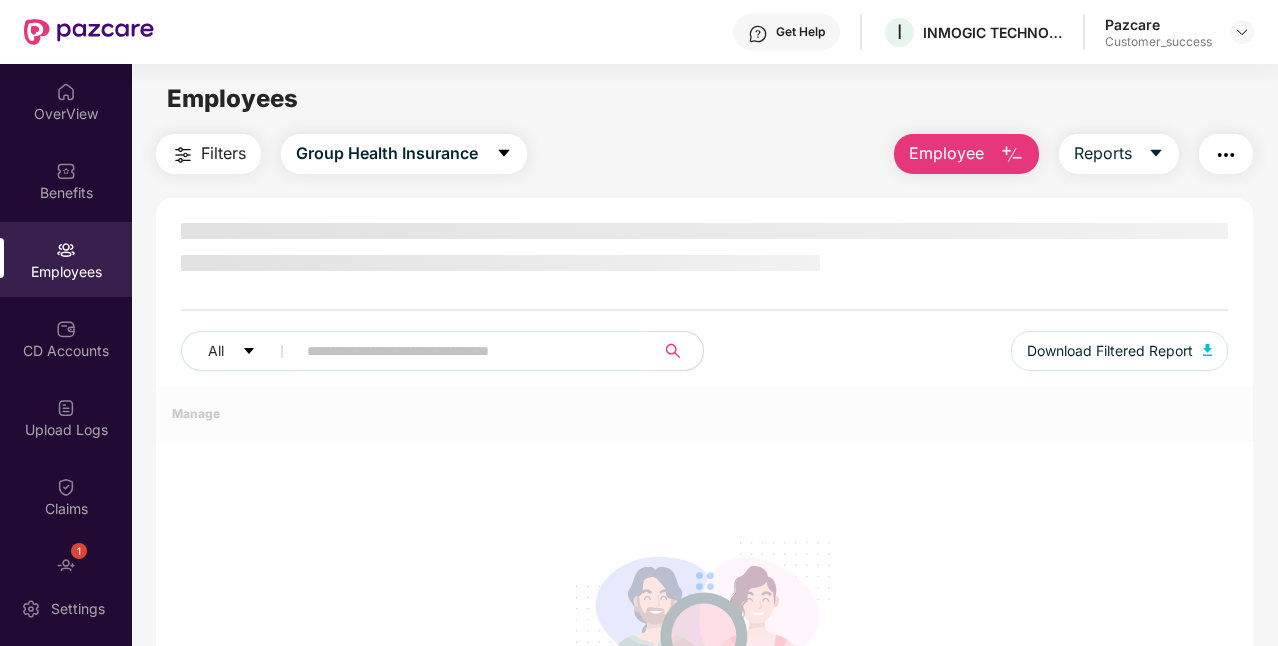 click on "Employees" at bounding box center (66, 272) 